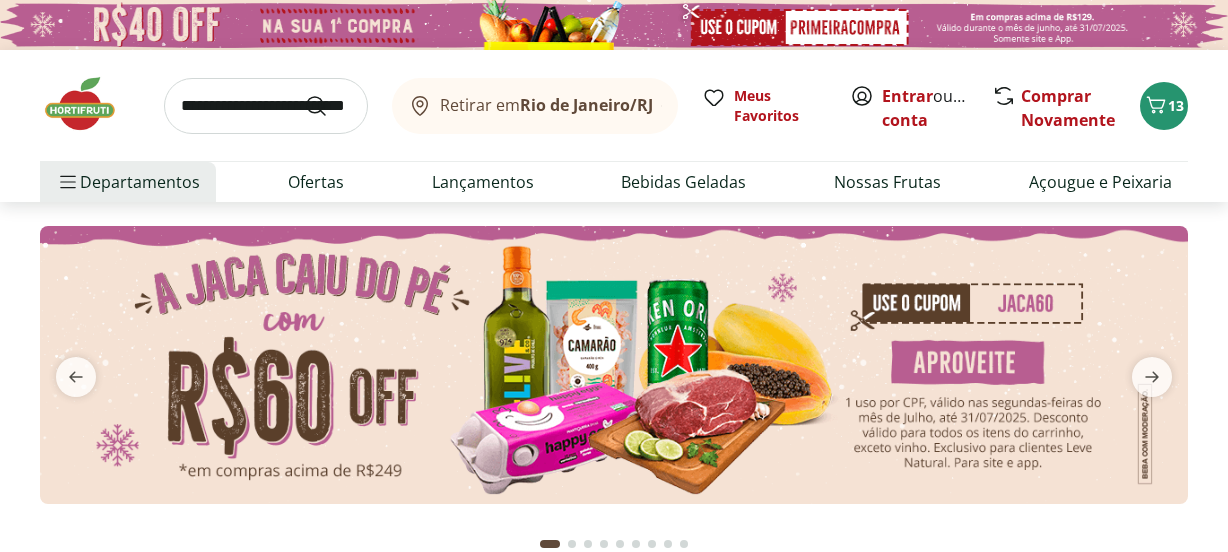scroll, scrollTop: 0, scrollLeft: 0, axis: both 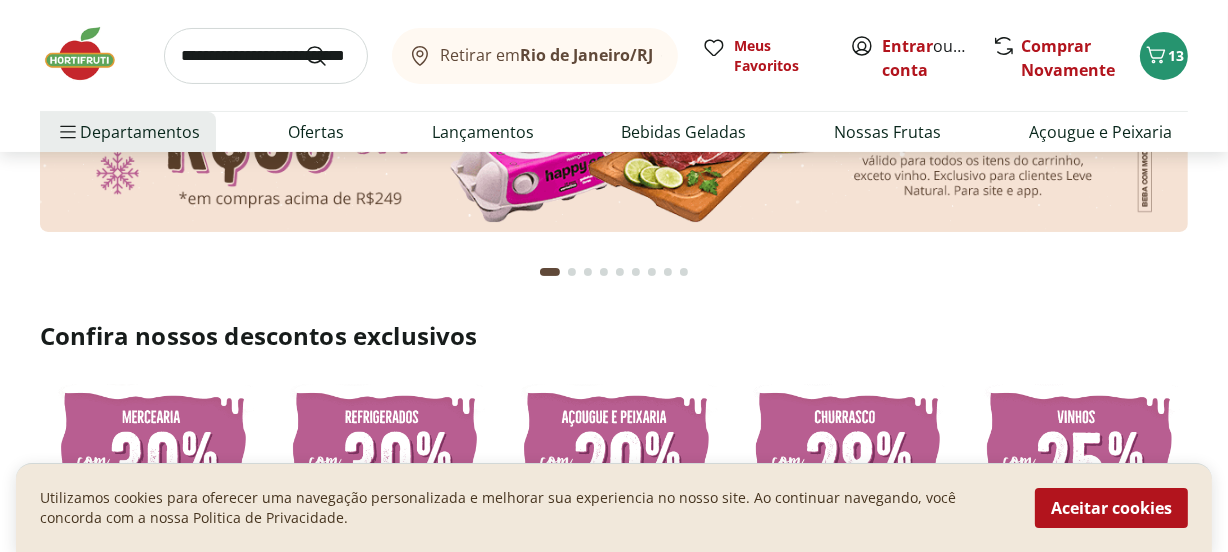 click at bounding box center [572, 272] 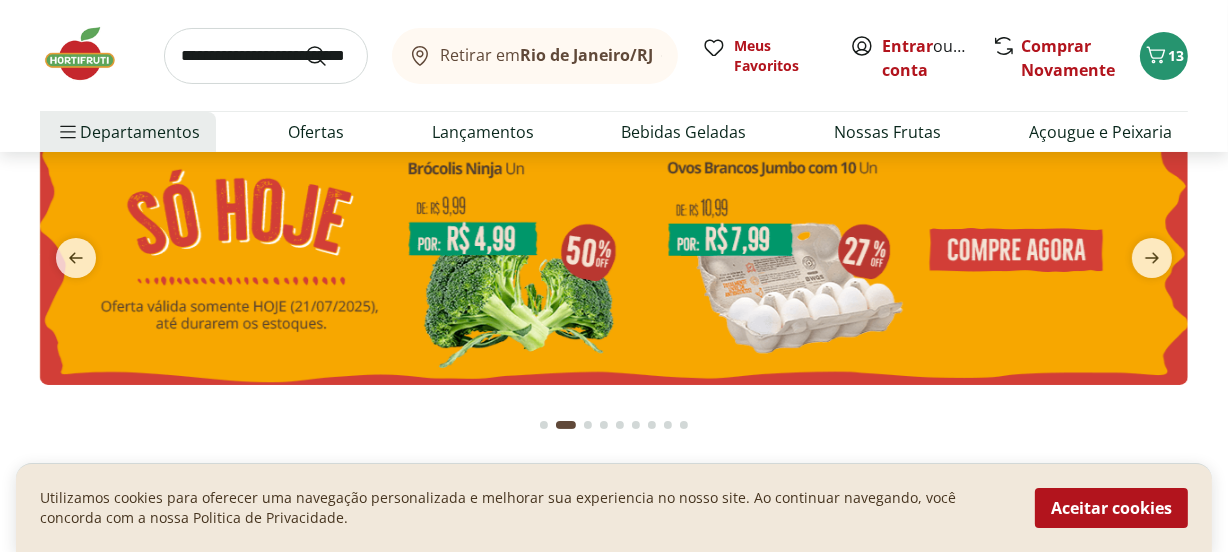 scroll, scrollTop: 90, scrollLeft: 0, axis: vertical 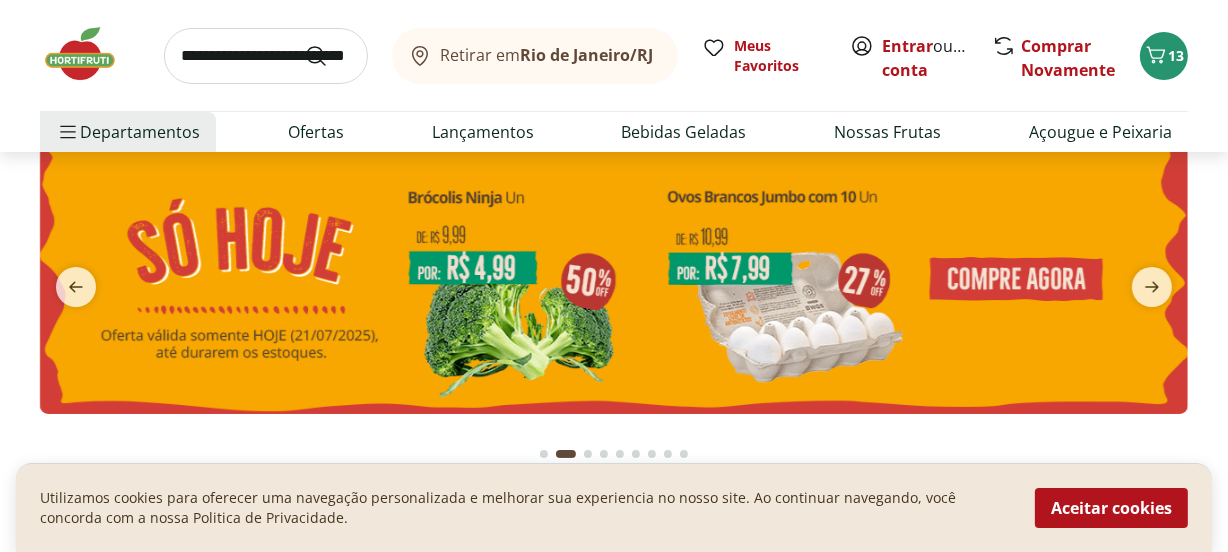 click at bounding box center [588, 454] 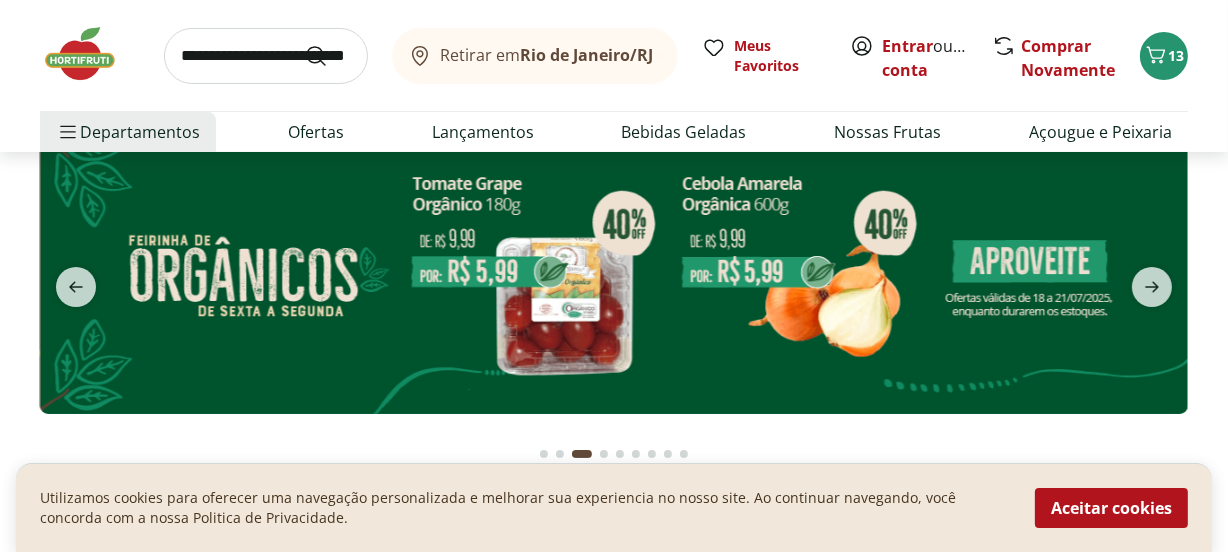 click at bounding box center (604, 454) 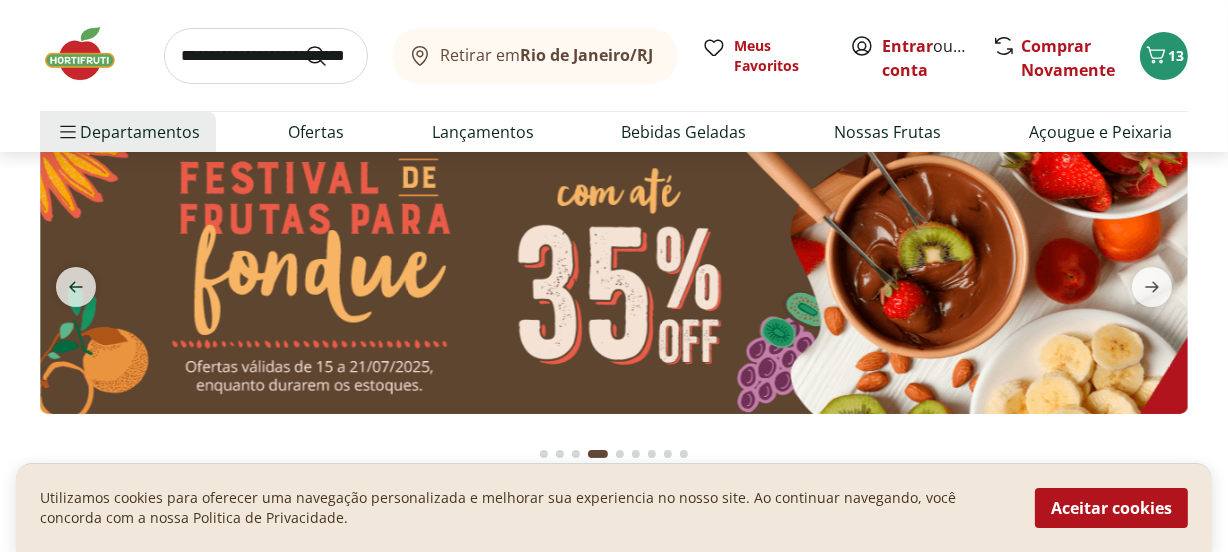 click at bounding box center [620, 454] 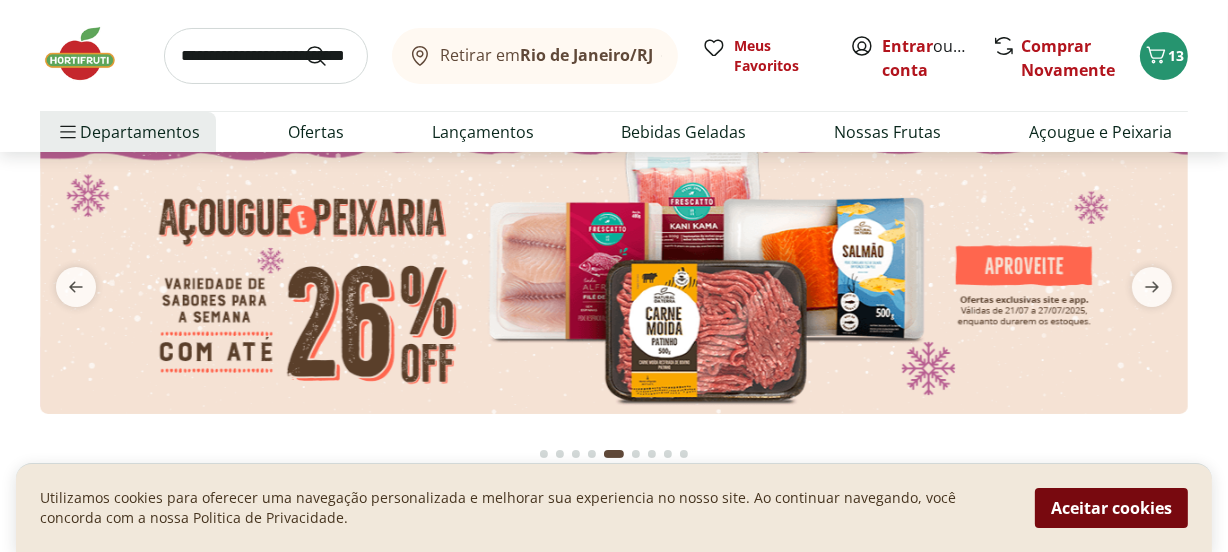 click on "Aceitar cookies" at bounding box center [1111, 508] 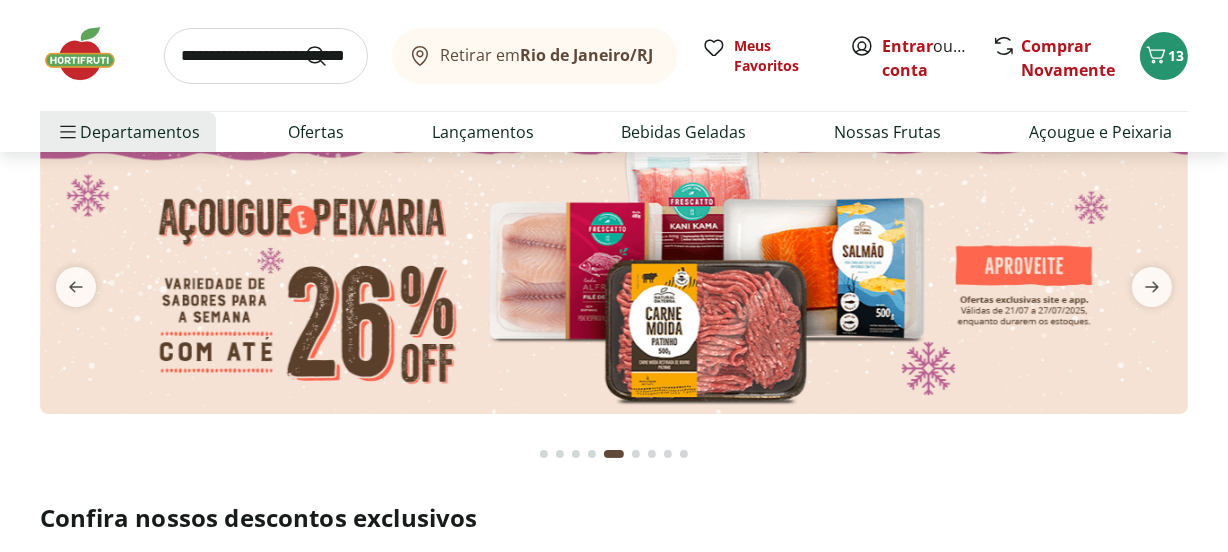 click at bounding box center [636, 454] 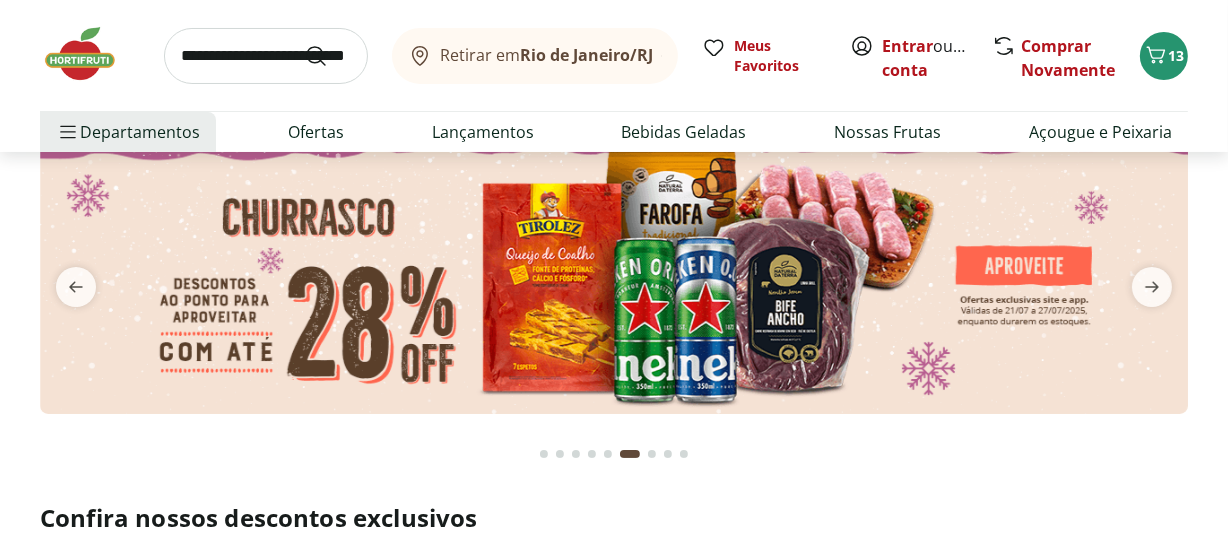 click at bounding box center (652, 454) 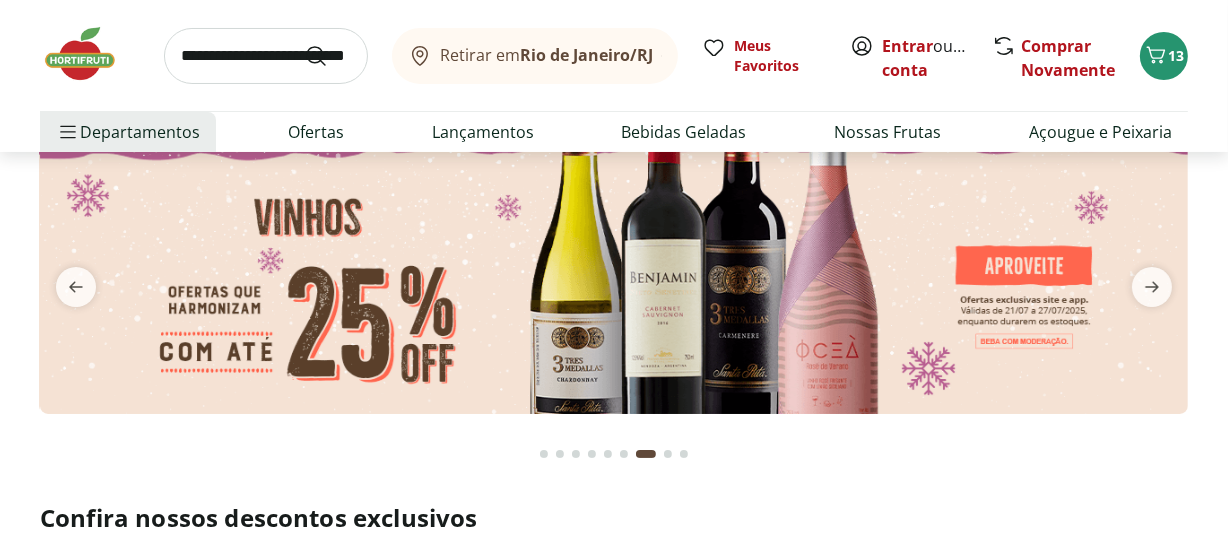 click at bounding box center (668, 454) 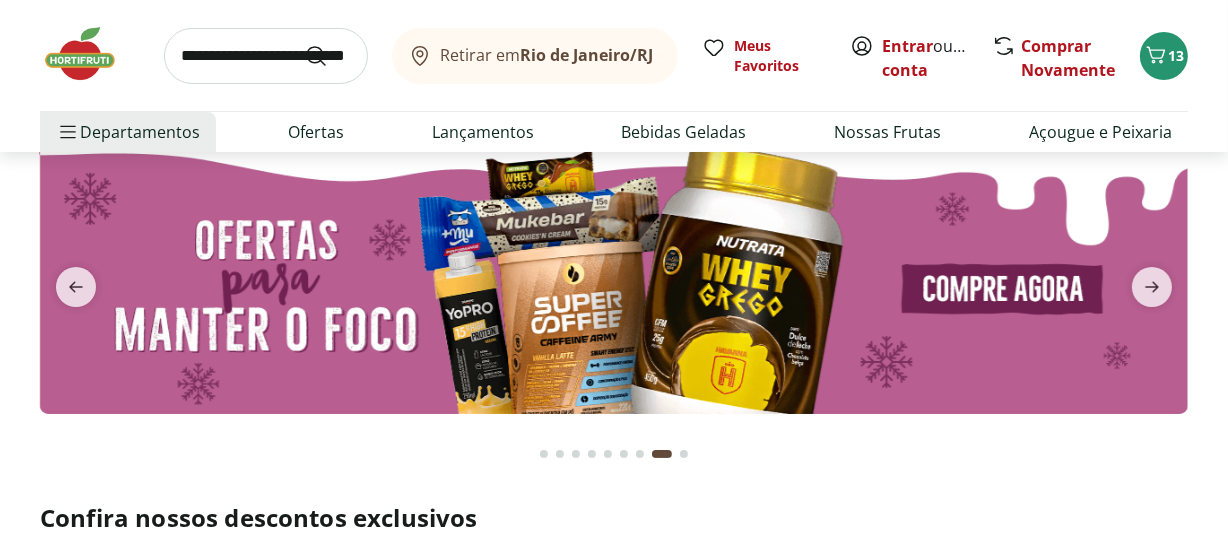 click at bounding box center (684, 454) 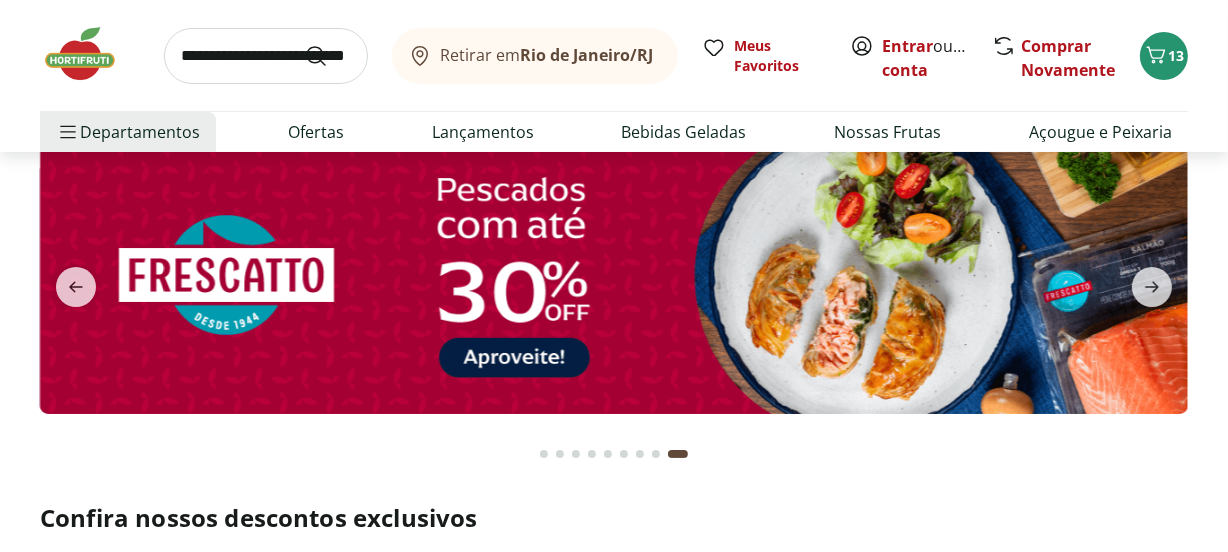 click at bounding box center [544, 454] 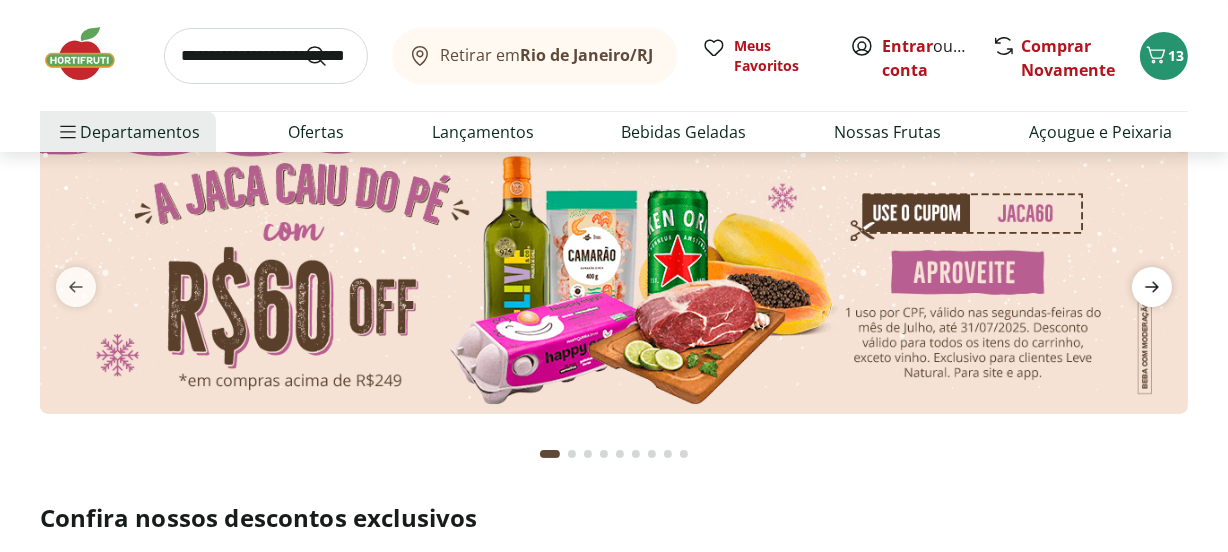 click 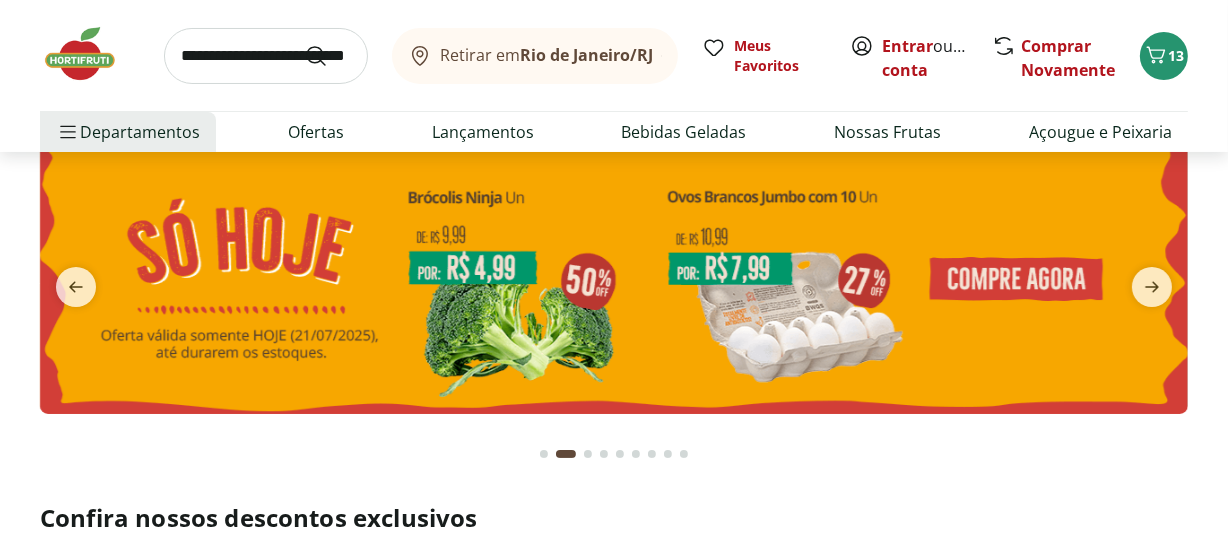 click at bounding box center (614, 275) 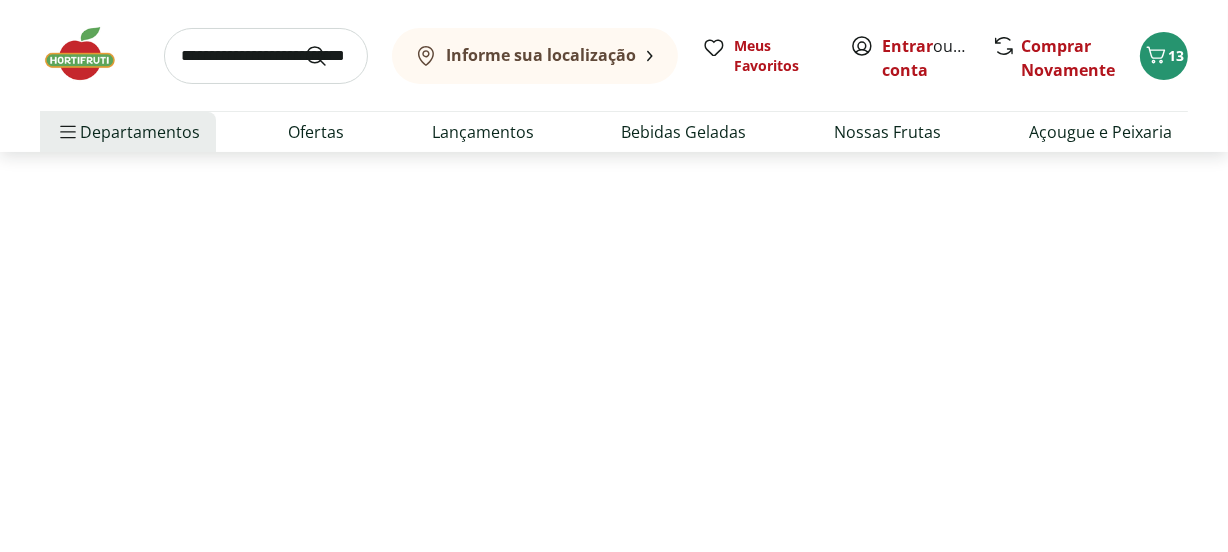 scroll, scrollTop: 0, scrollLeft: 0, axis: both 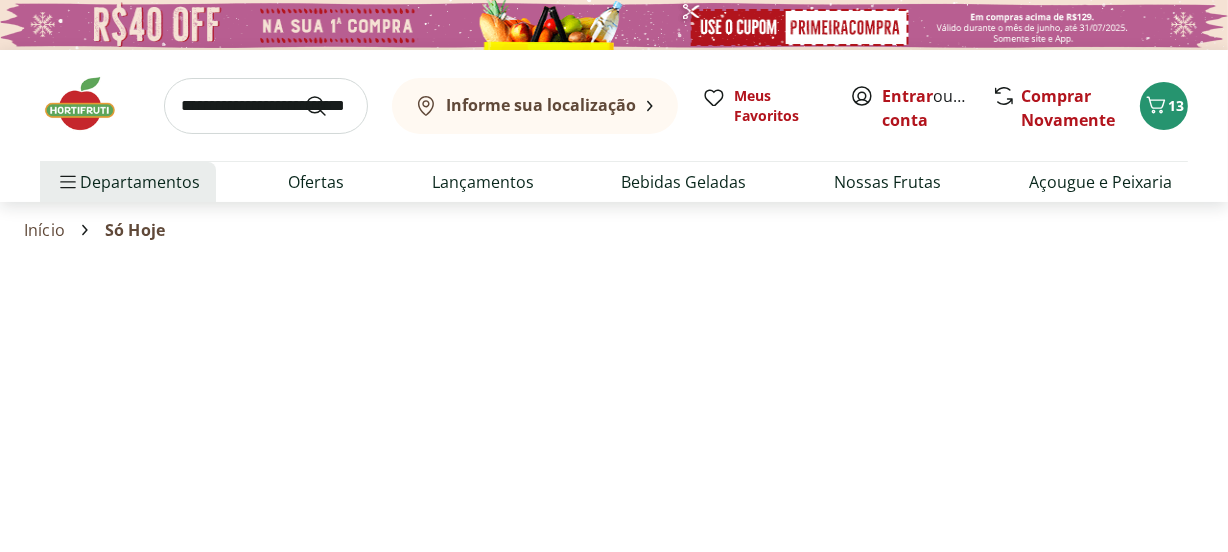 select on "**********" 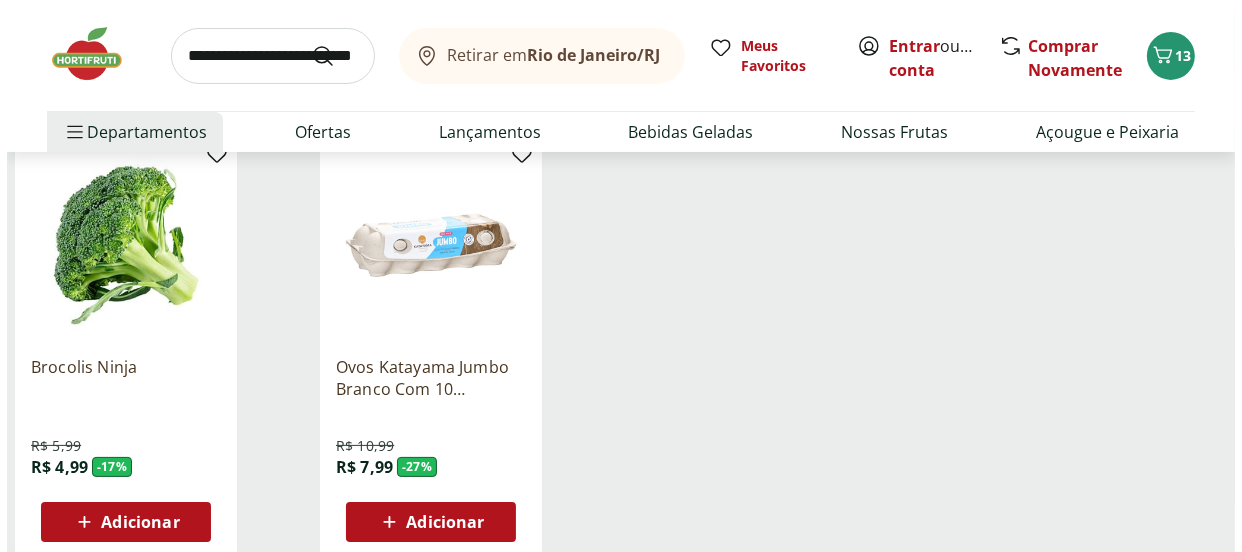 scroll, scrollTop: 363, scrollLeft: 0, axis: vertical 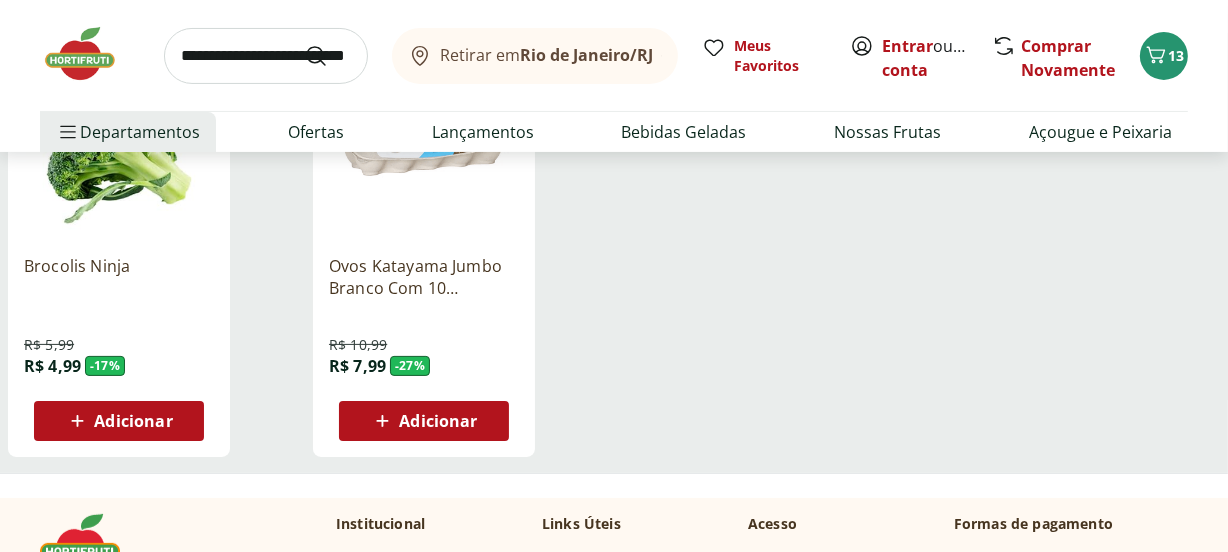 click on "Adicionar" at bounding box center (438, 421) 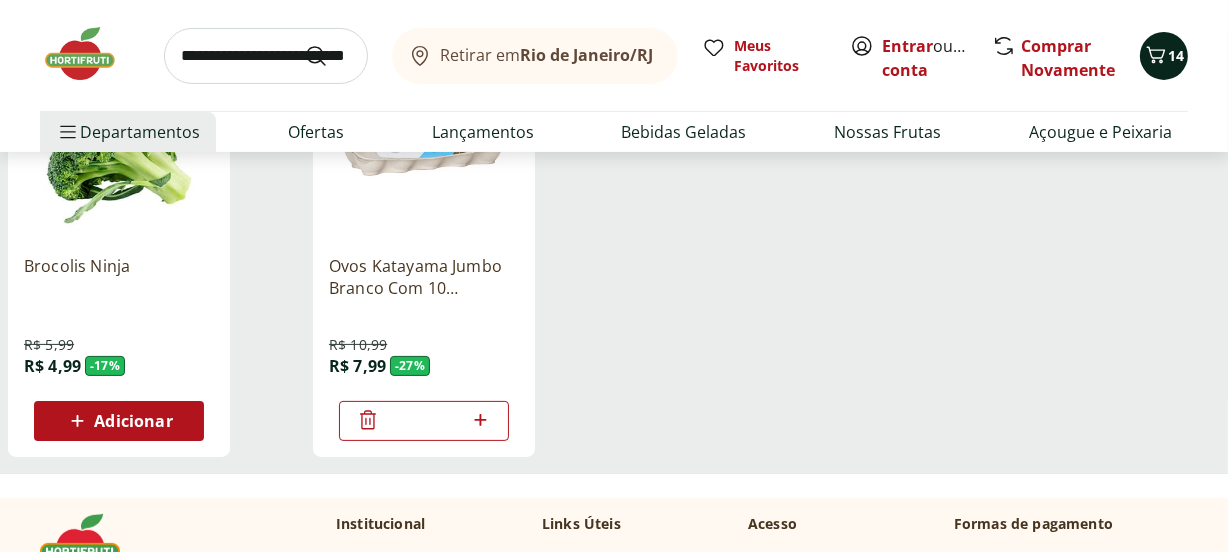 click 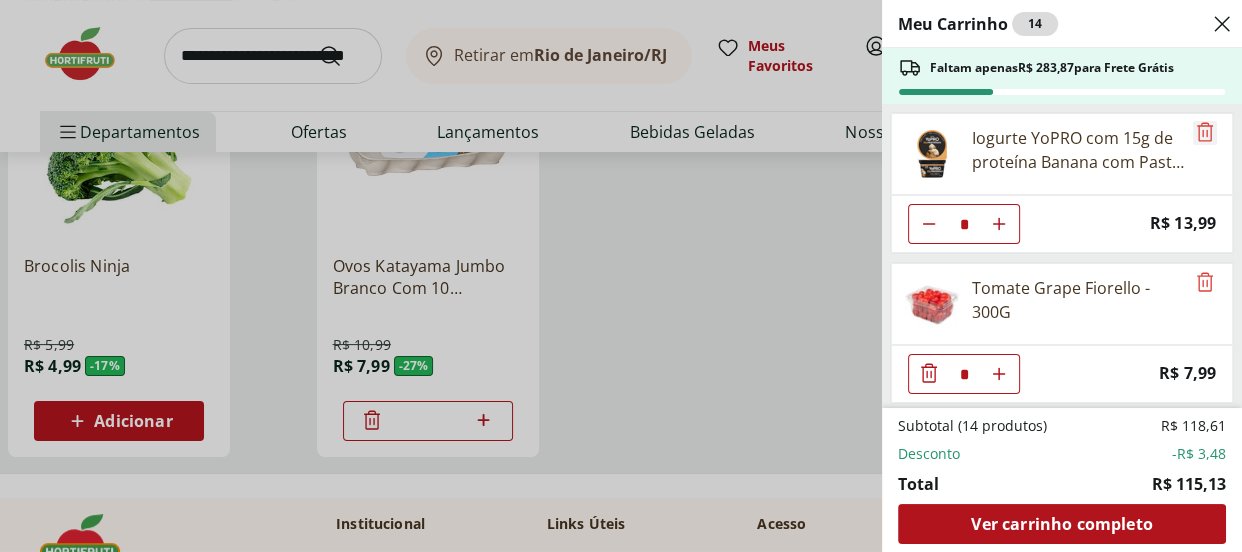 click 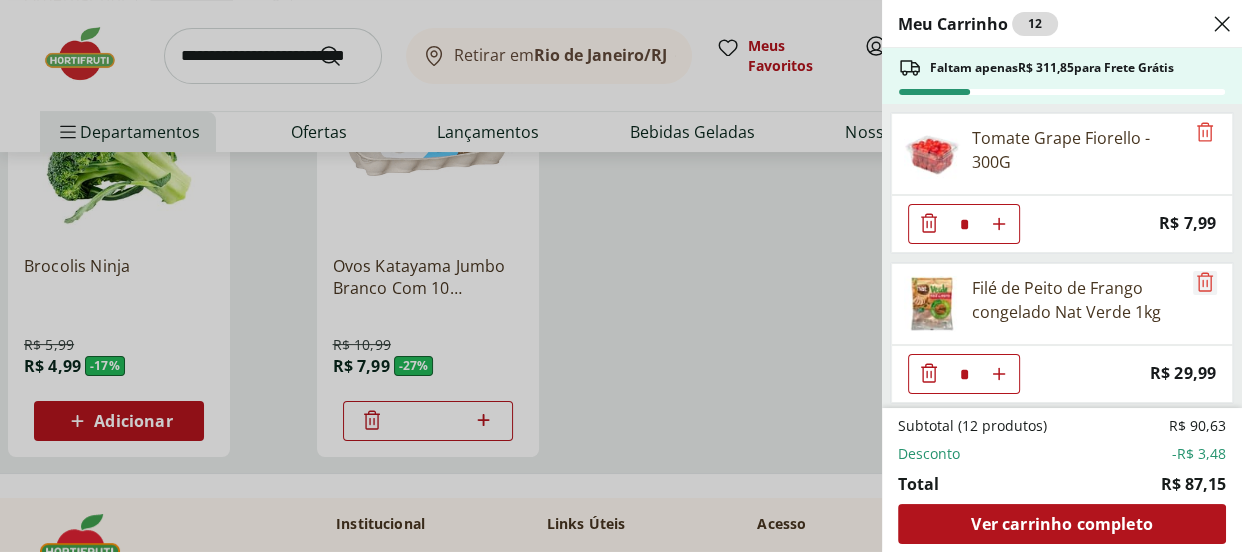 click 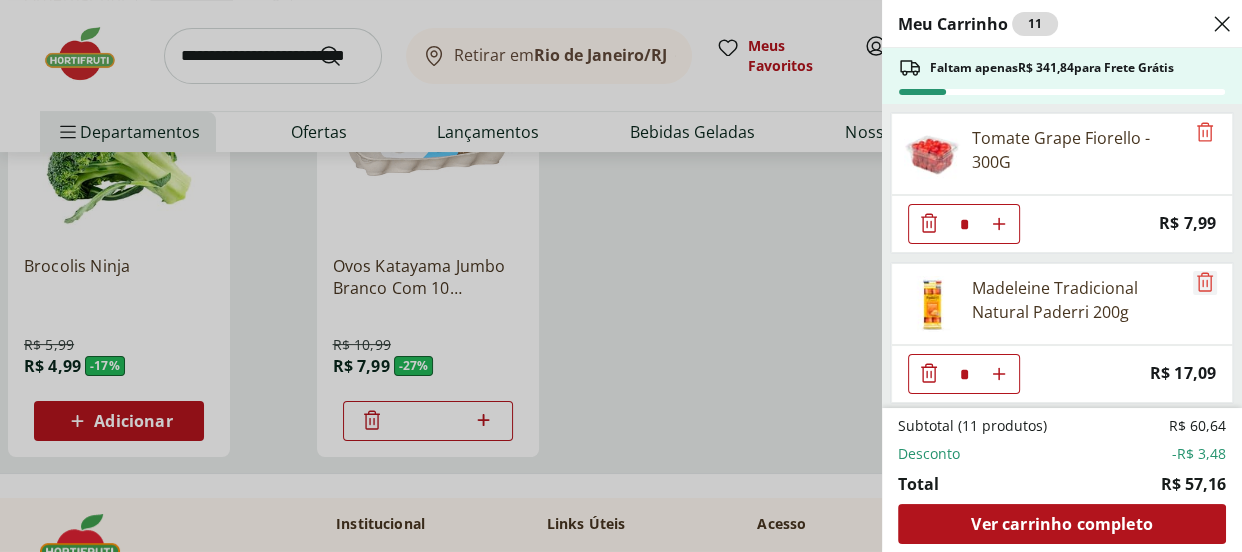 click 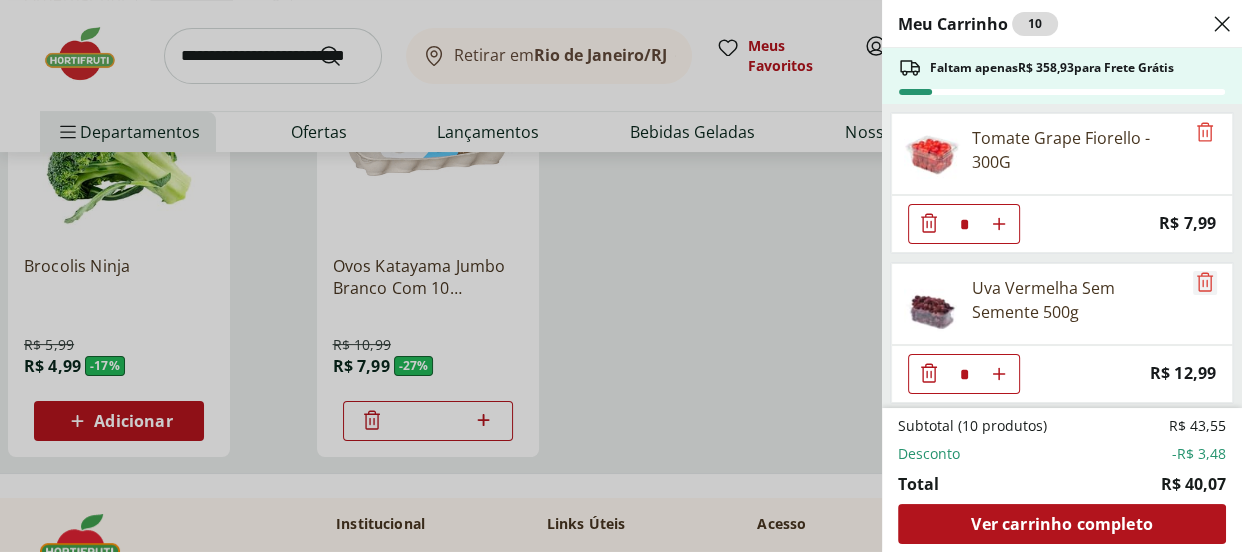 click 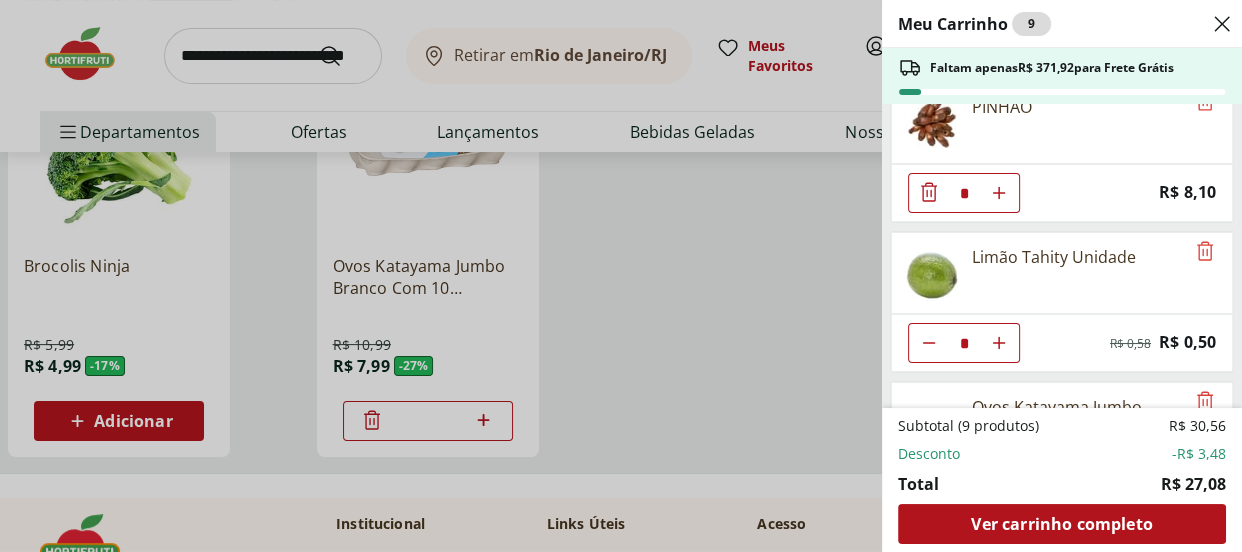 scroll, scrollTop: 272, scrollLeft: 0, axis: vertical 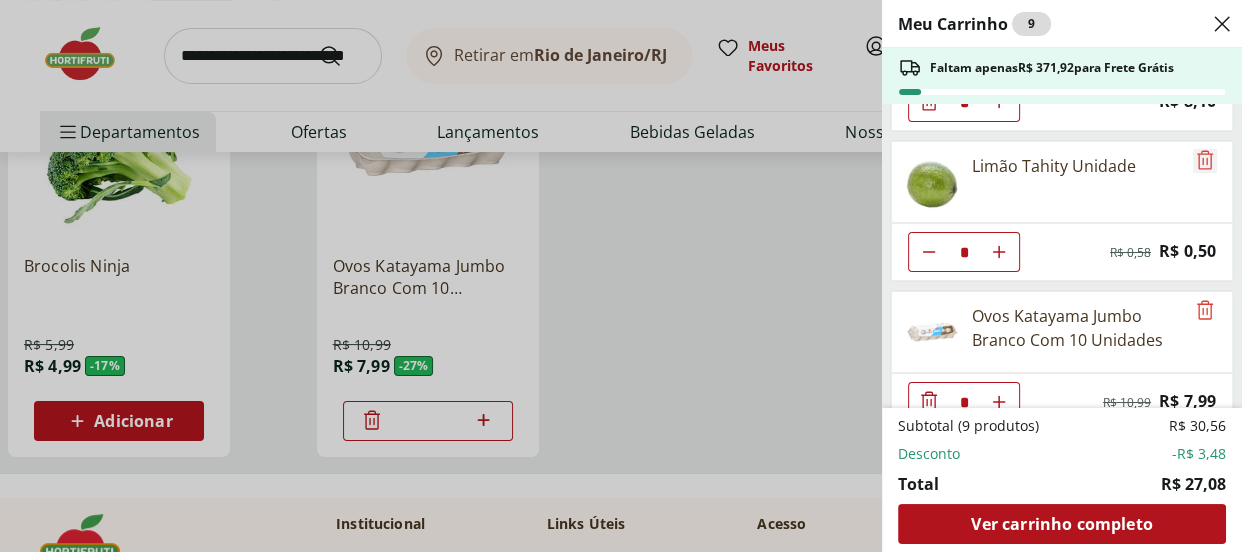 click 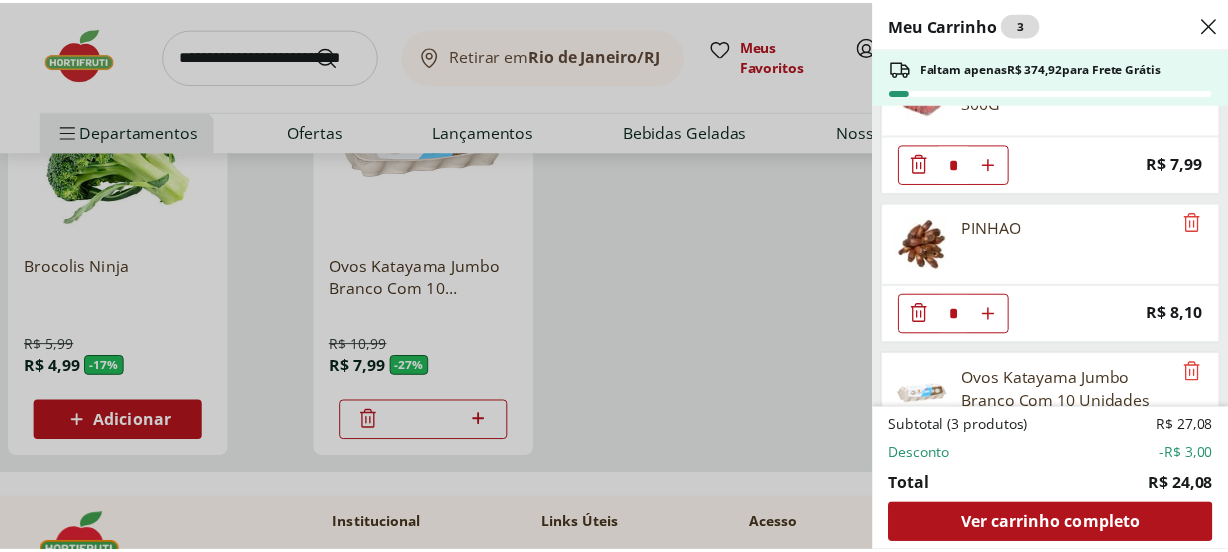 scroll, scrollTop: 151, scrollLeft: 0, axis: vertical 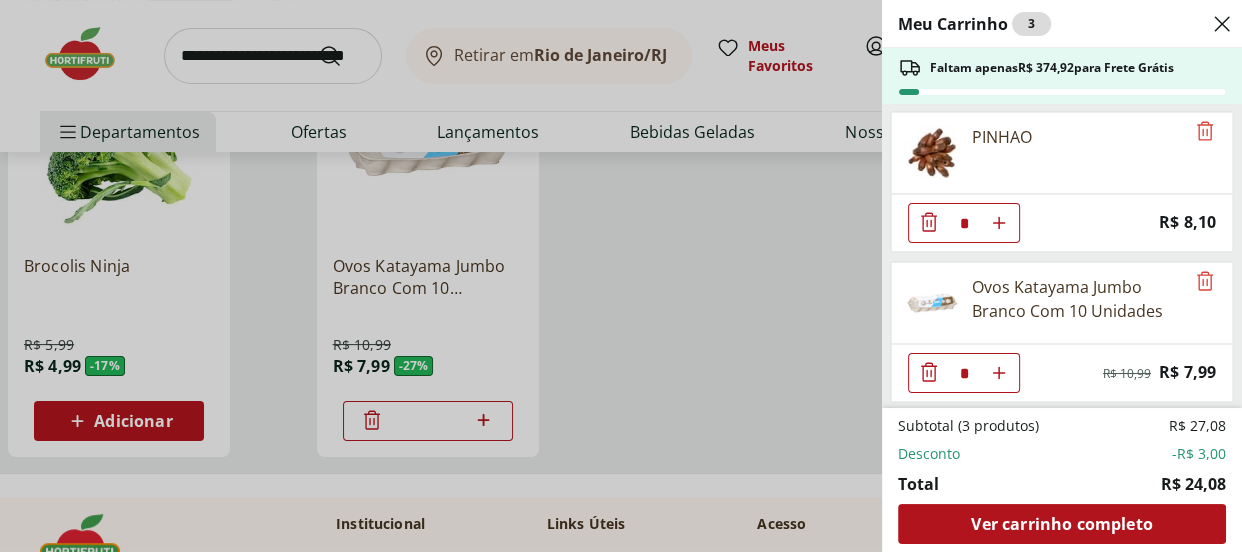 click 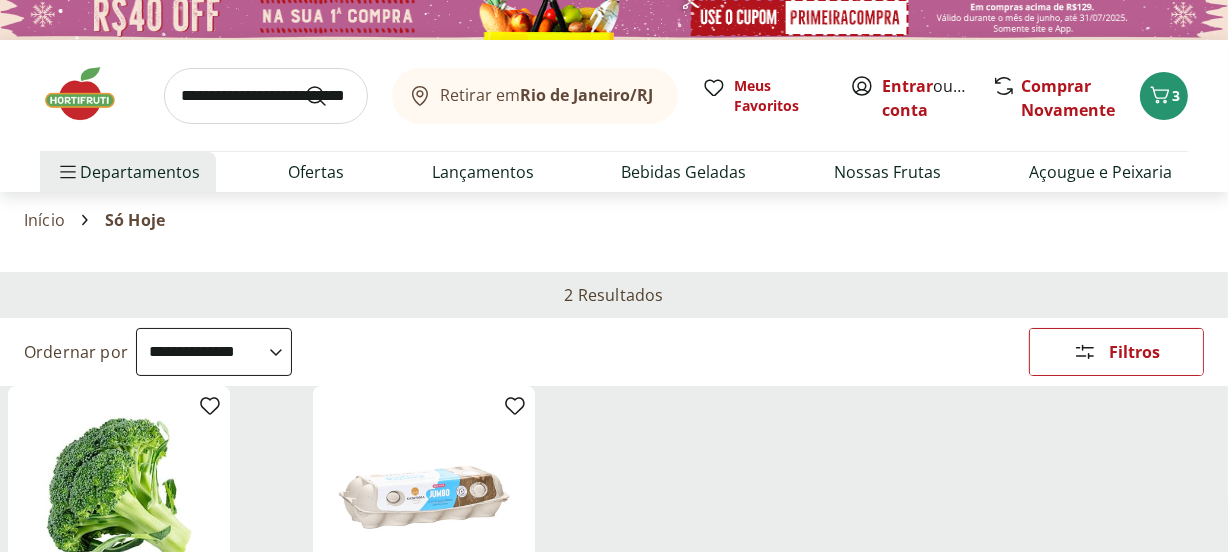 scroll, scrollTop: 0, scrollLeft: 0, axis: both 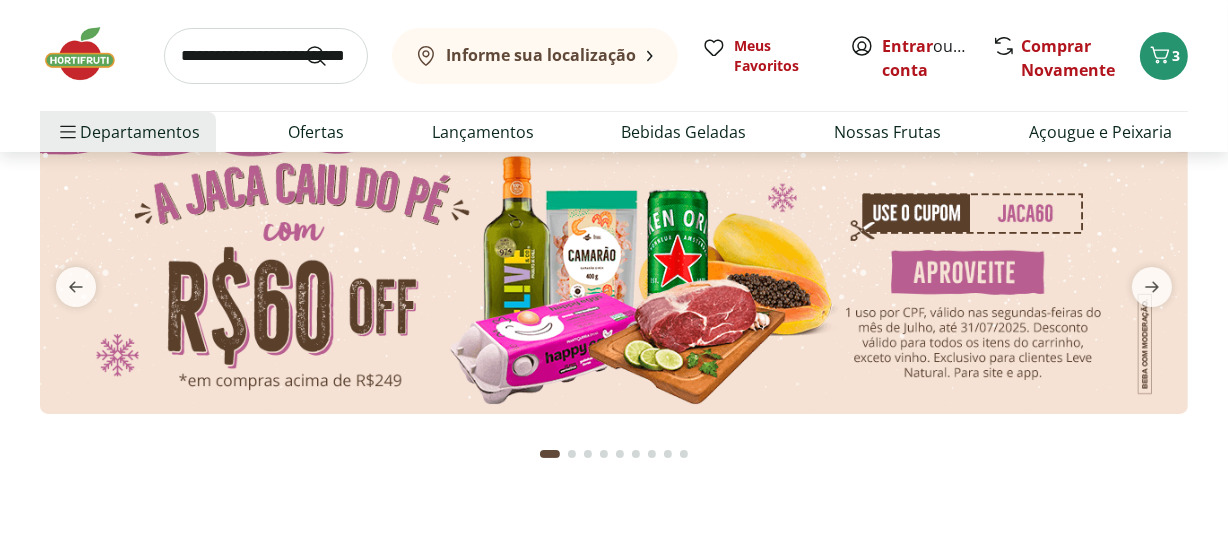 type on "*" 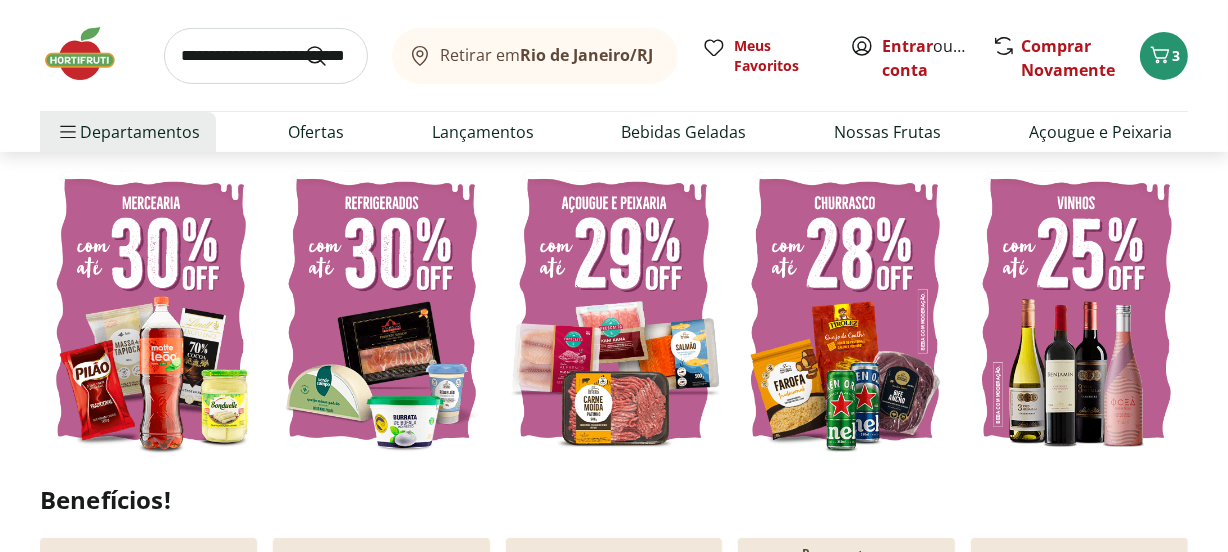 scroll, scrollTop: 454, scrollLeft: 0, axis: vertical 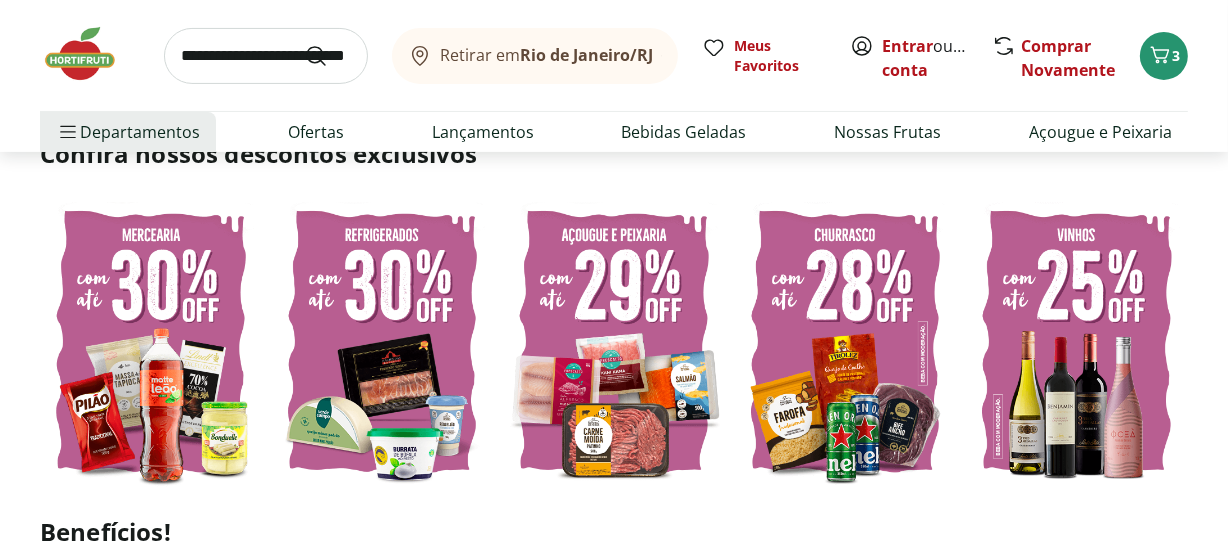 click at bounding box center (383, 342) 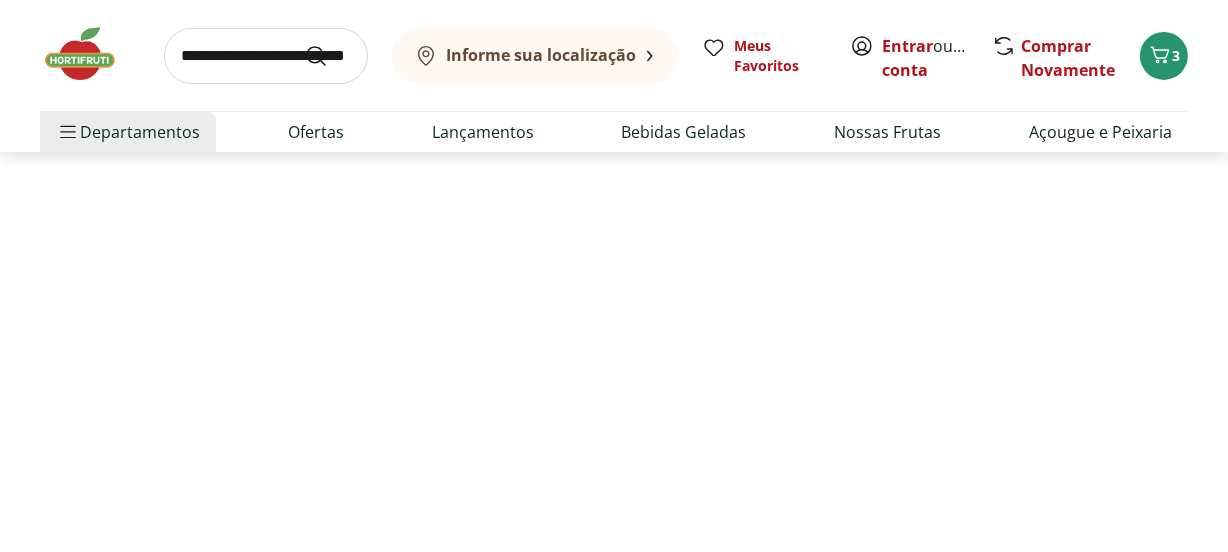 scroll, scrollTop: 0, scrollLeft: 0, axis: both 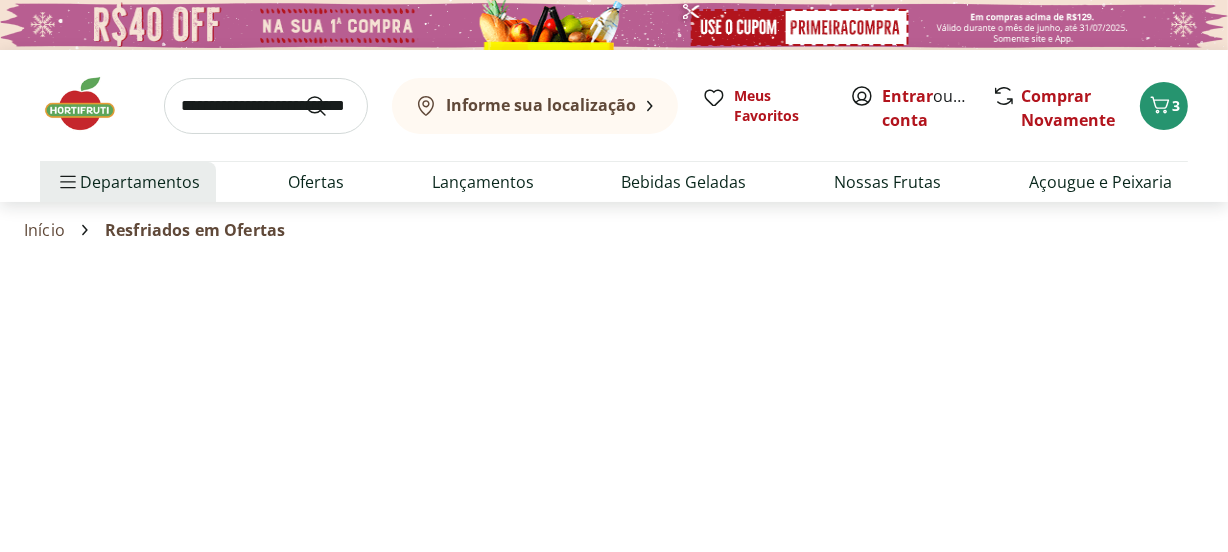 select on "**********" 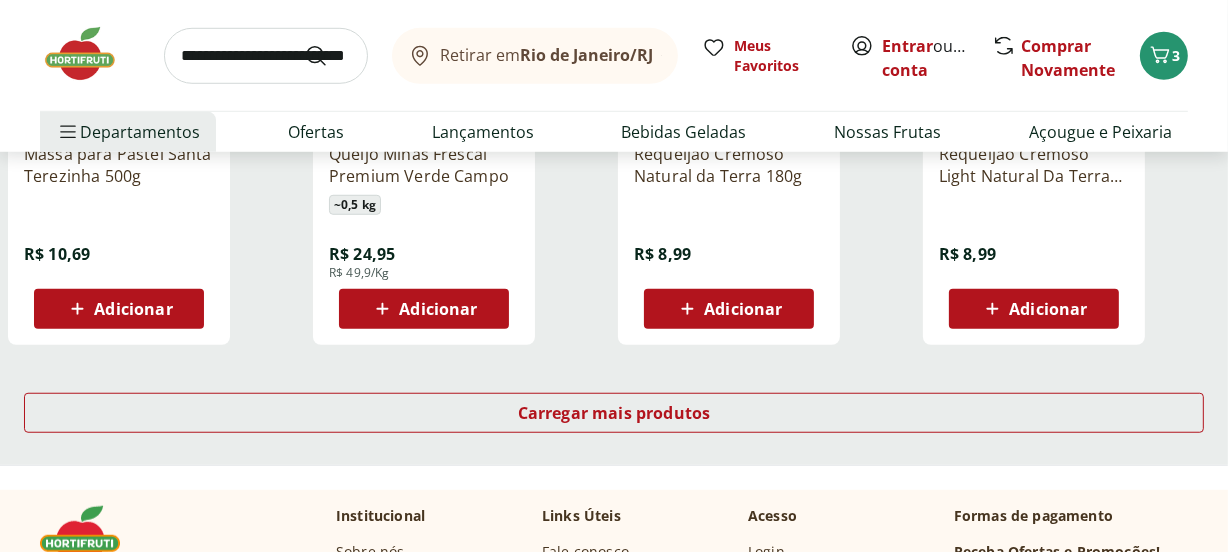 scroll, scrollTop: 1454, scrollLeft: 0, axis: vertical 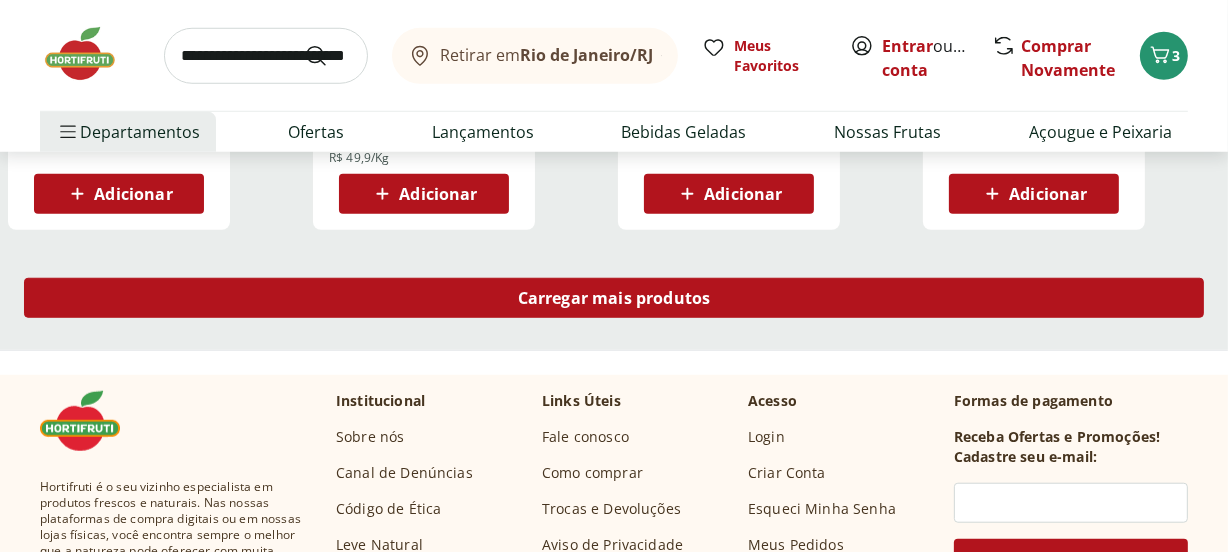 click on "Carregar mais produtos" at bounding box center (614, 298) 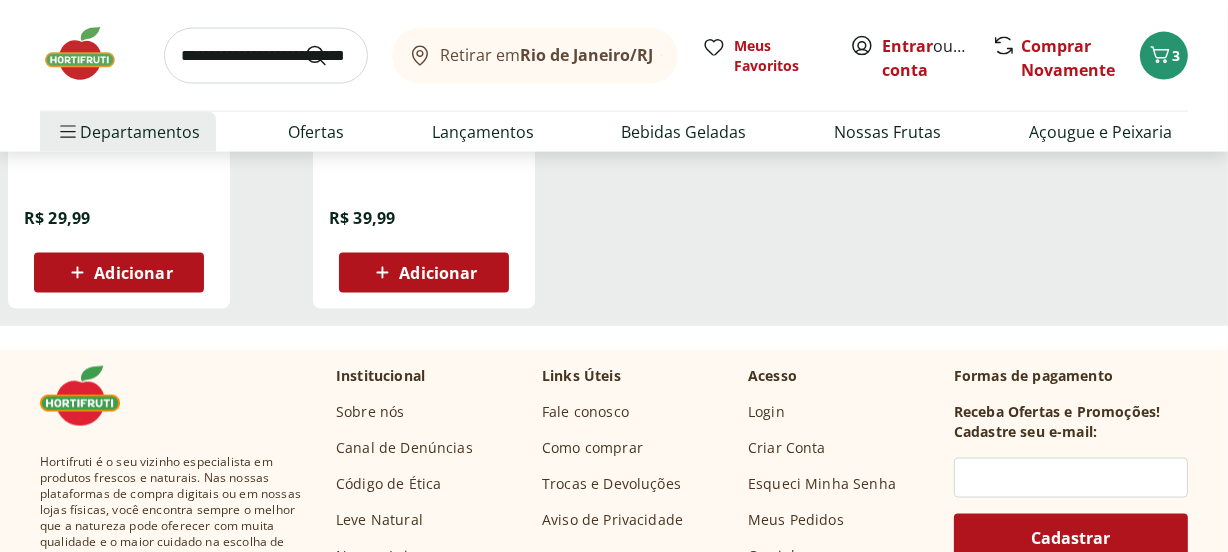 scroll, scrollTop: 2727, scrollLeft: 0, axis: vertical 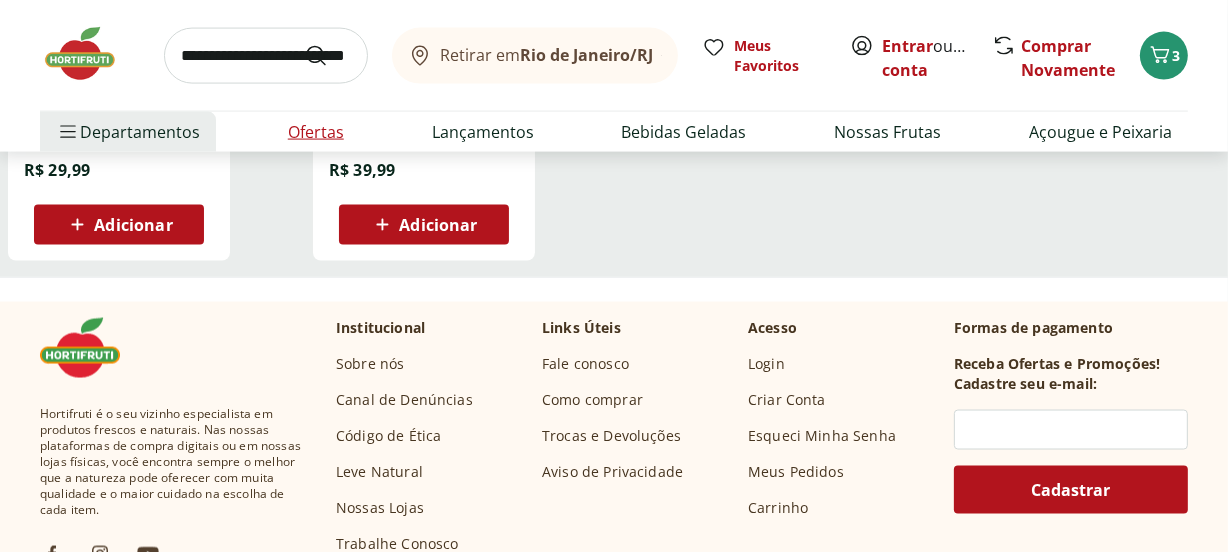 click on "Ofertas" at bounding box center (316, 132) 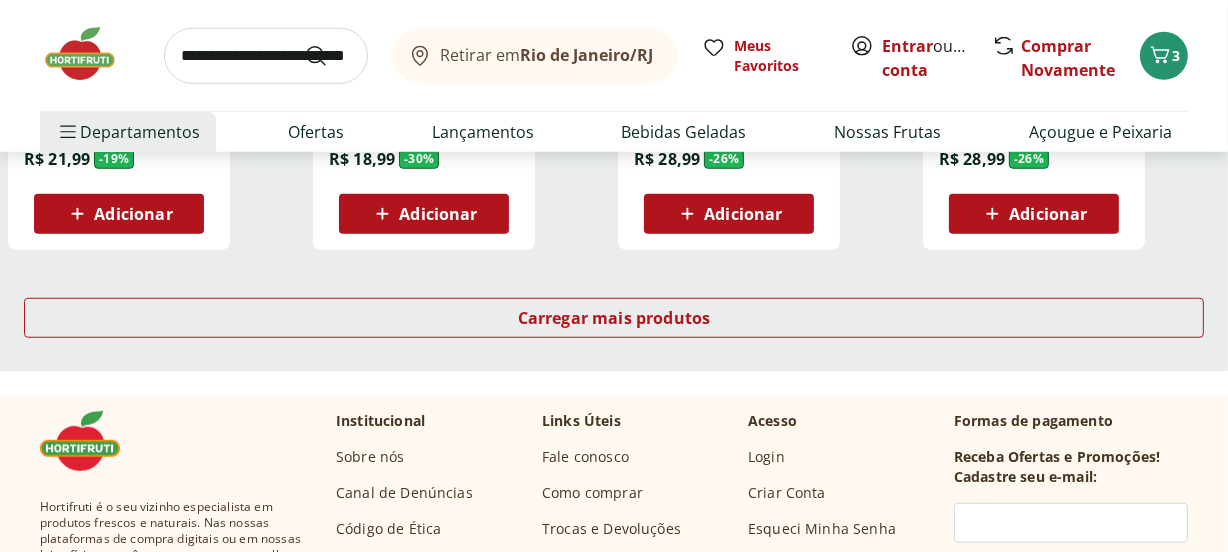 scroll, scrollTop: 1454, scrollLeft: 0, axis: vertical 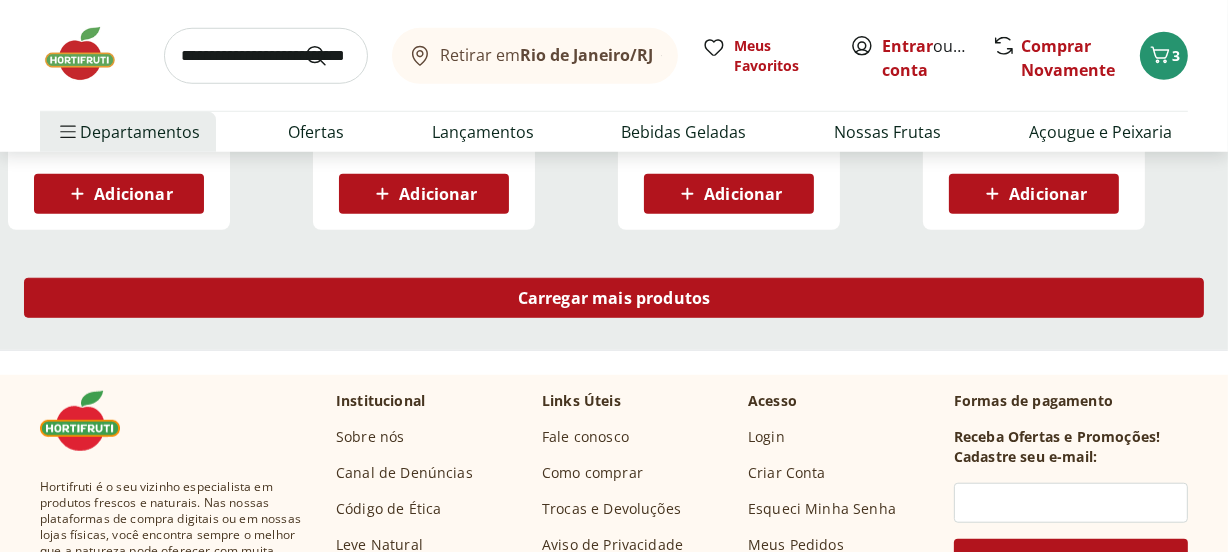 click on "Carregar mais produtos" at bounding box center [614, 298] 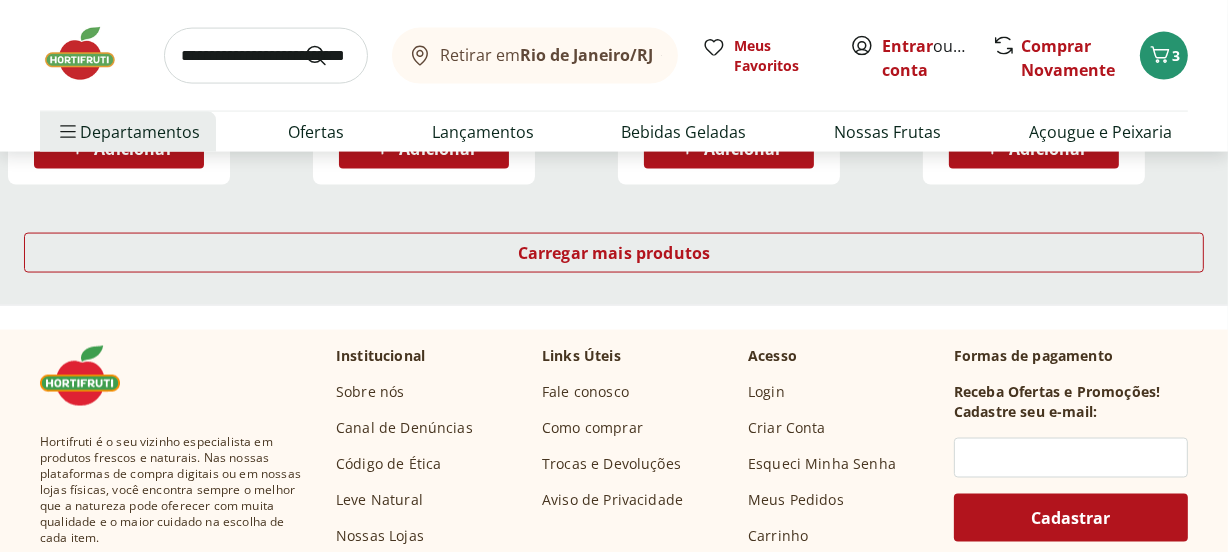 scroll, scrollTop: 2818, scrollLeft: 0, axis: vertical 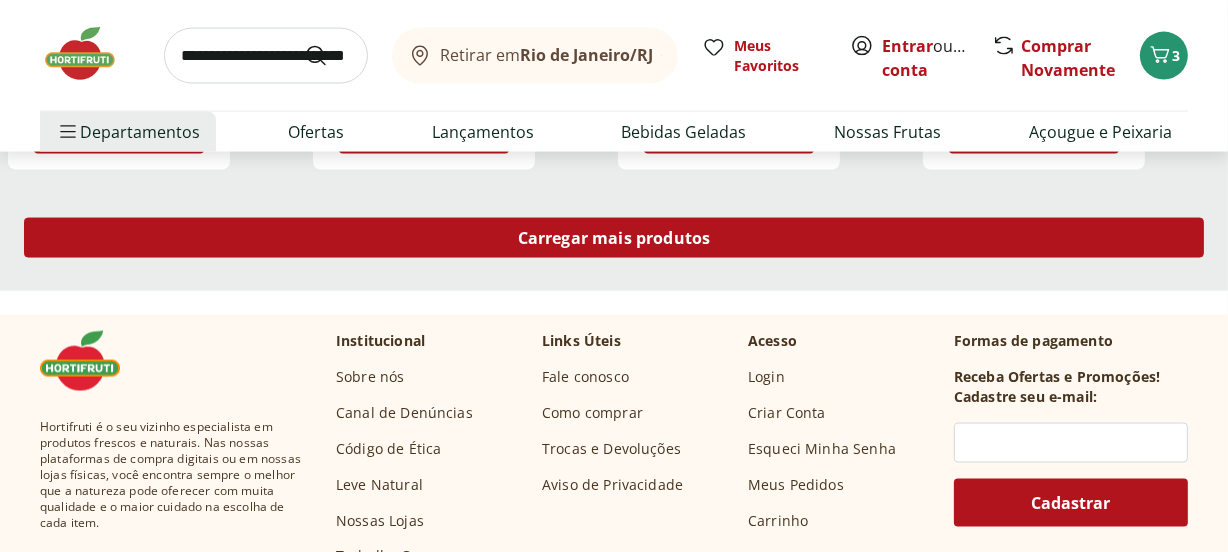 click on "Carregar mais produtos" at bounding box center (614, 238) 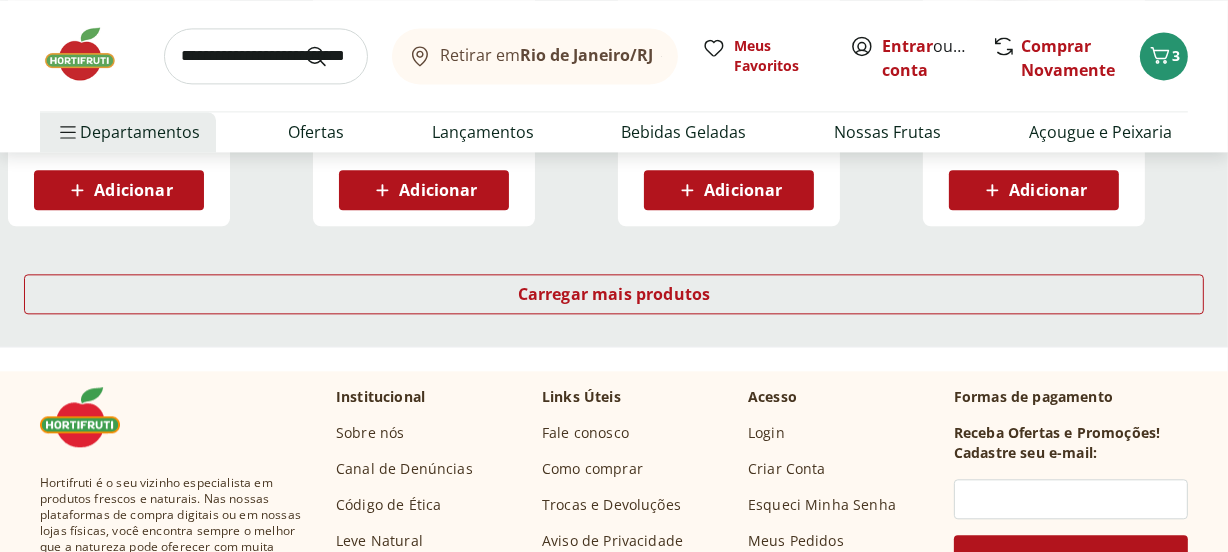 scroll, scrollTop: 4090, scrollLeft: 0, axis: vertical 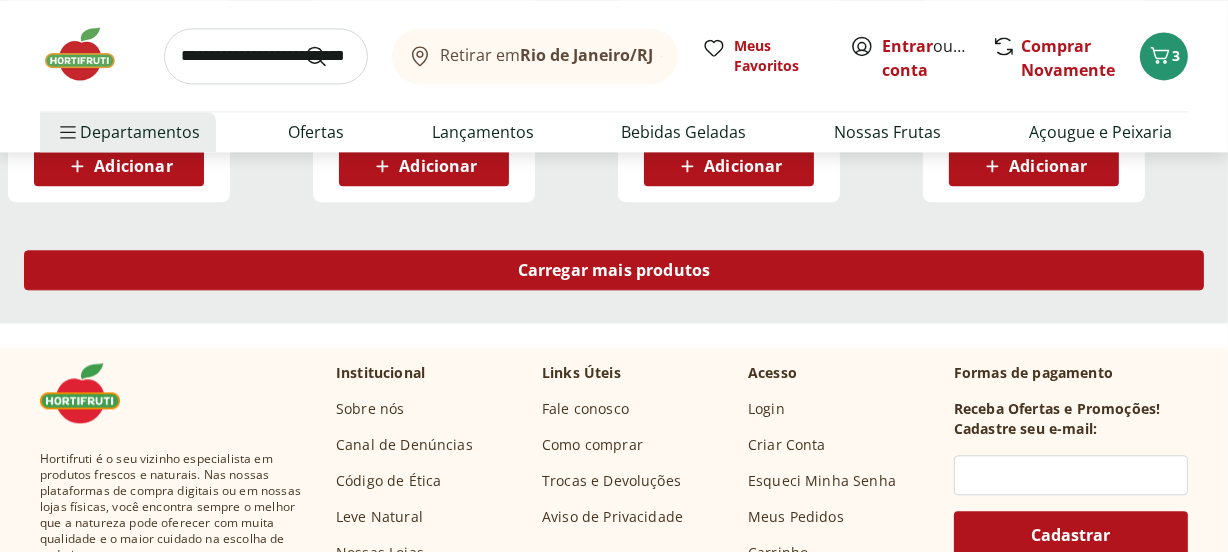 click on "Carregar mais produtos" at bounding box center (614, 270) 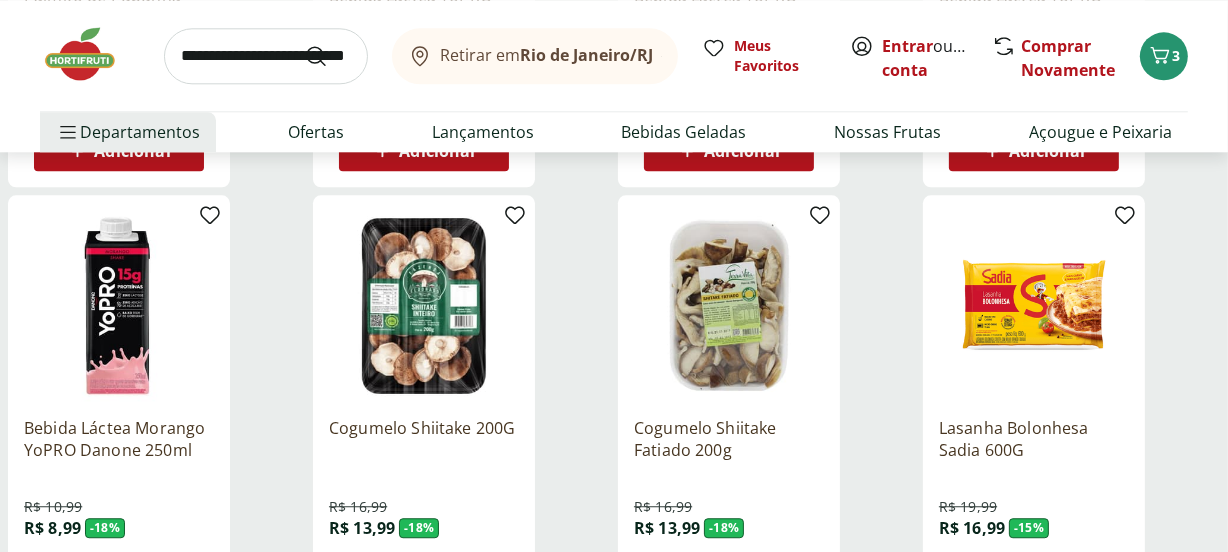 scroll, scrollTop: 4636, scrollLeft: 0, axis: vertical 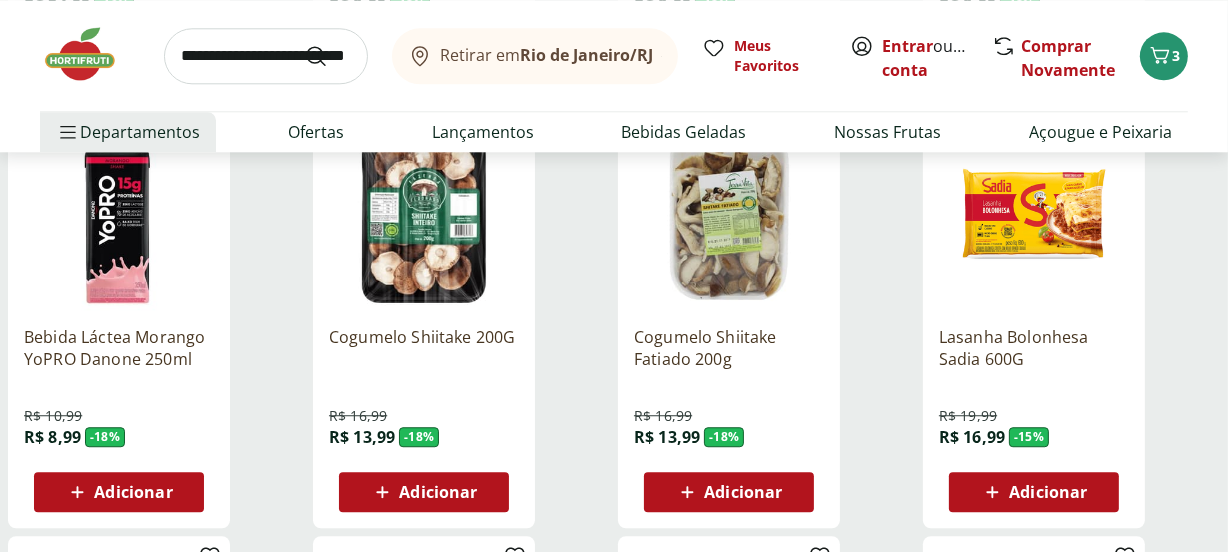 click on "Adicionar" at bounding box center (743, 492) 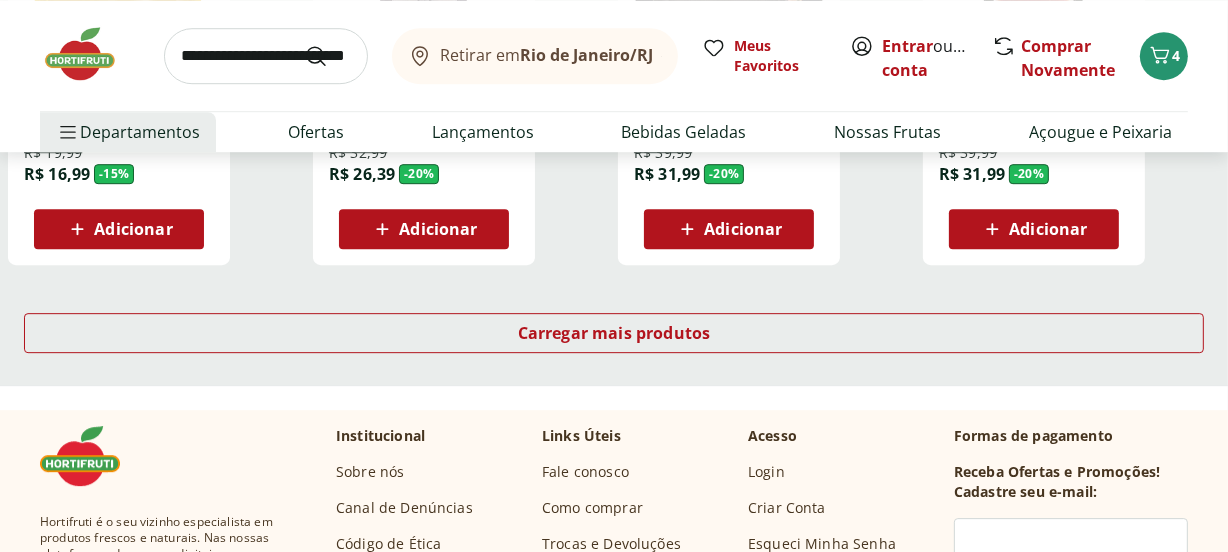 scroll, scrollTop: 5363, scrollLeft: 0, axis: vertical 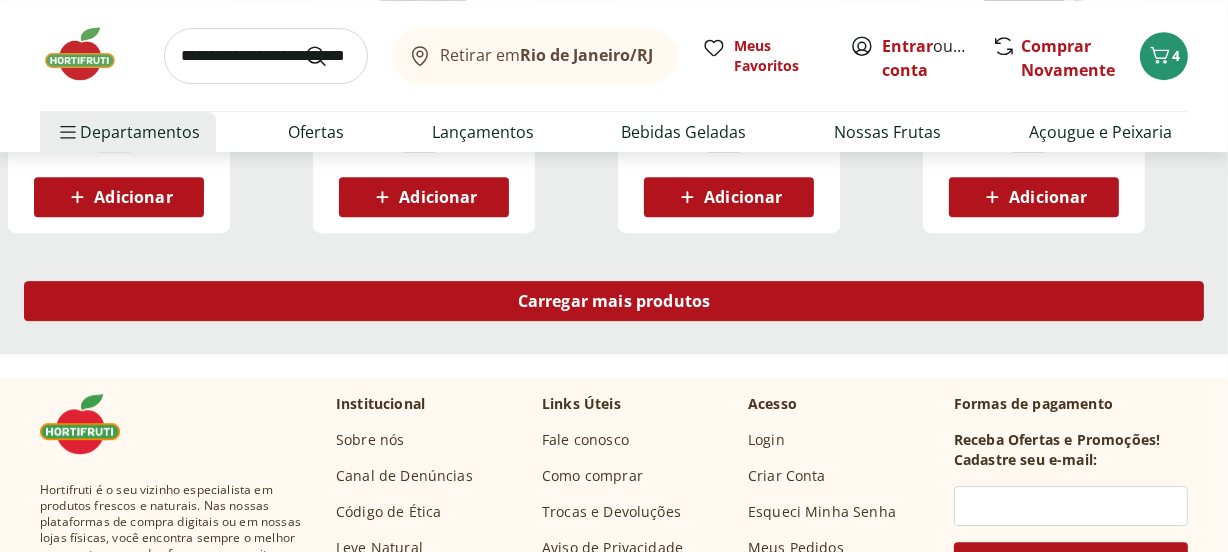 click on "Carregar mais produtos" at bounding box center (614, 301) 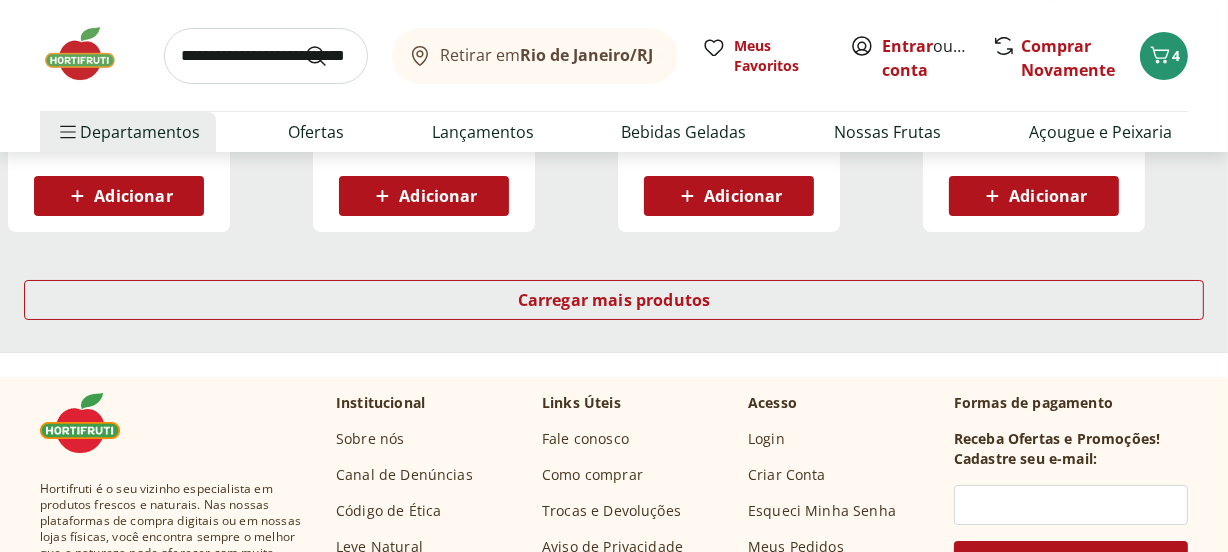 scroll, scrollTop: 6727, scrollLeft: 0, axis: vertical 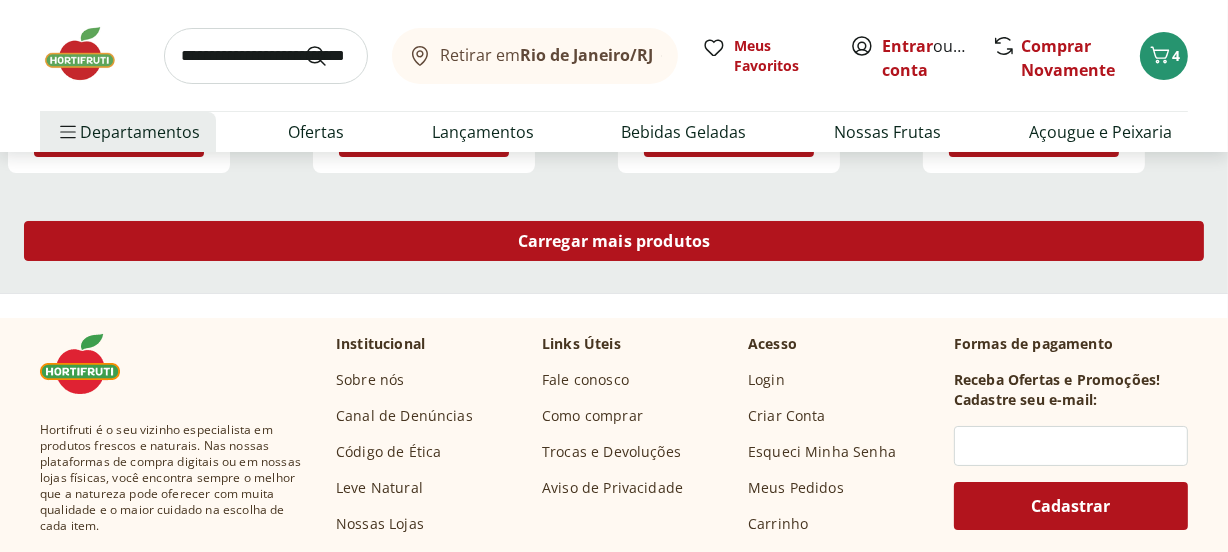 click on "Carregar mais produtos" at bounding box center [614, 241] 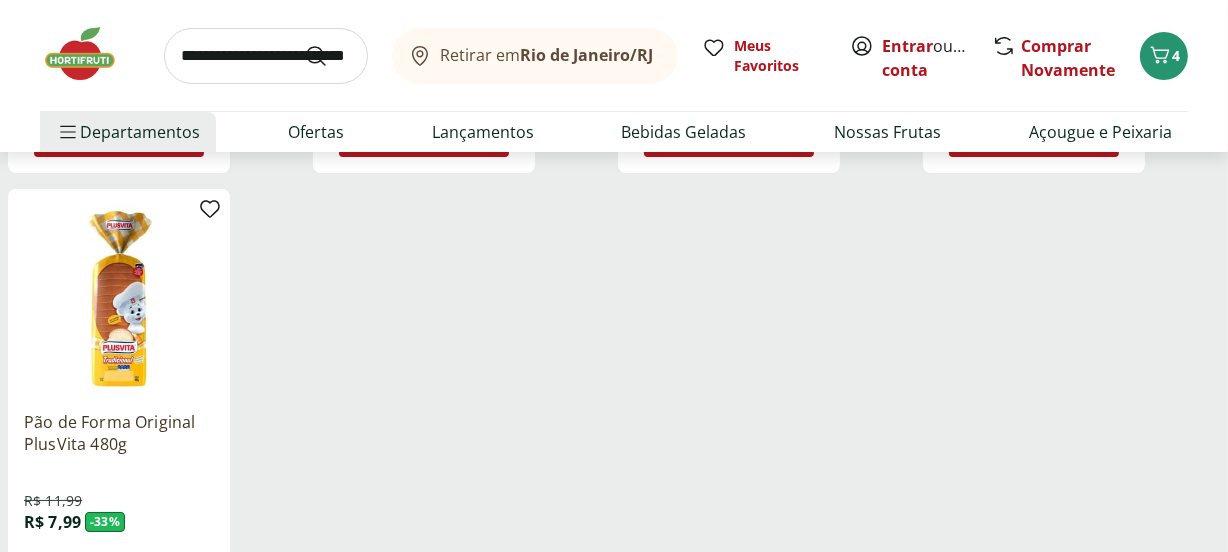 click at bounding box center [266, 56] 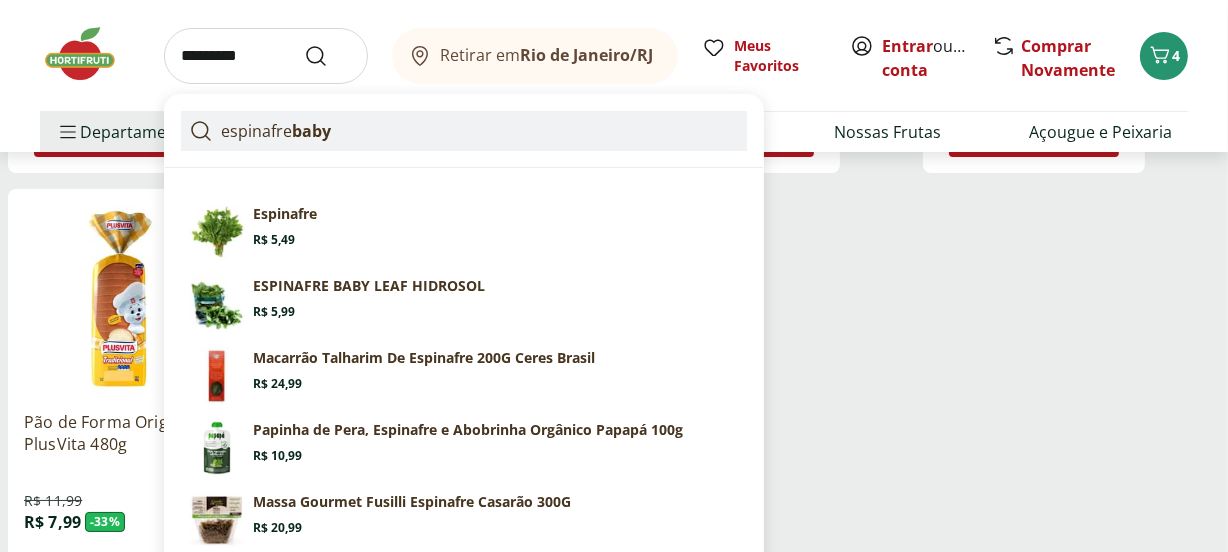 type on "*********" 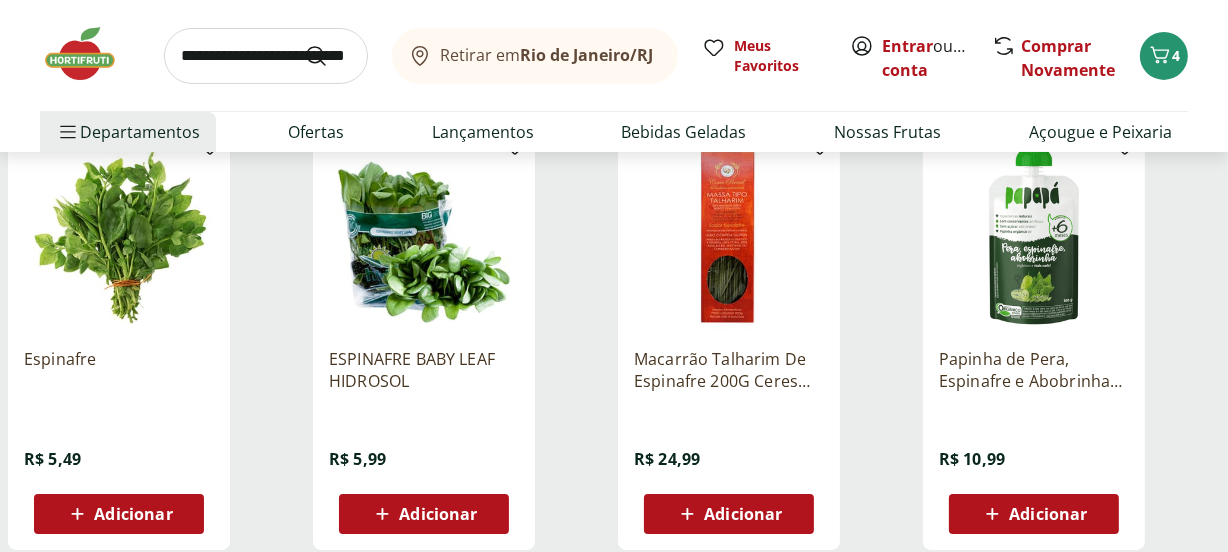click on "ESPINAFRE BABY LEAF HIDROSOL" at bounding box center [424, 370] 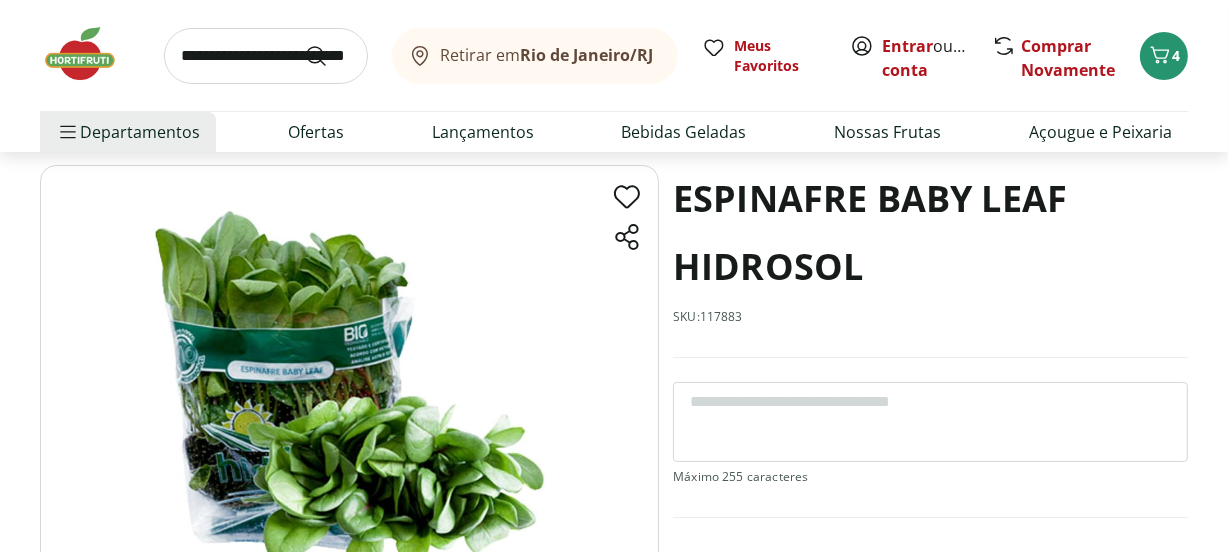 scroll, scrollTop: 90, scrollLeft: 0, axis: vertical 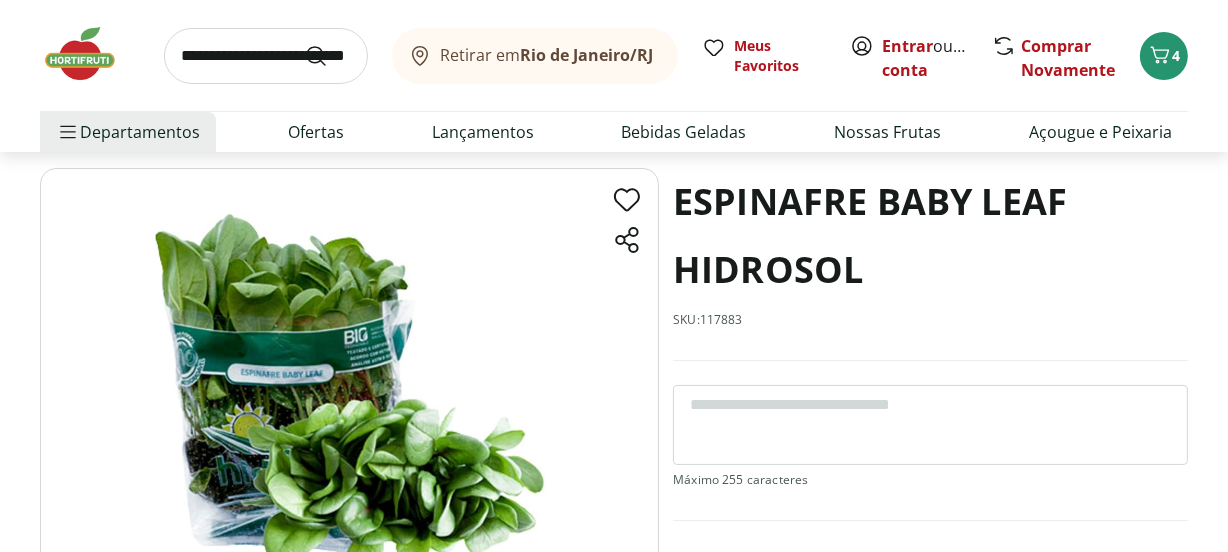 click at bounding box center [349, 384] 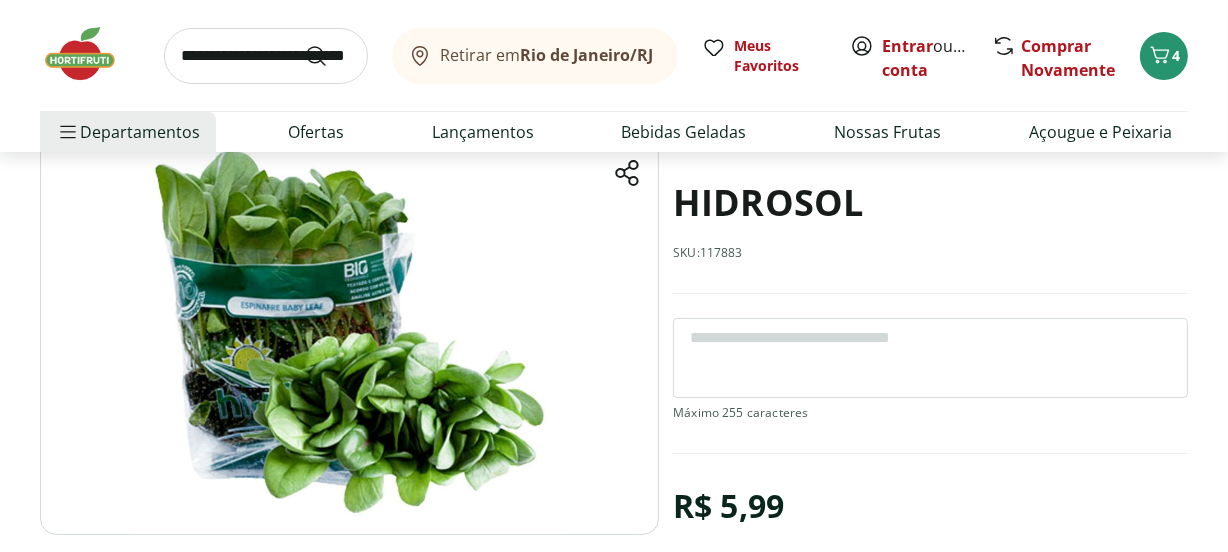scroll, scrollTop: 181, scrollLeft: 0, axis: vertical 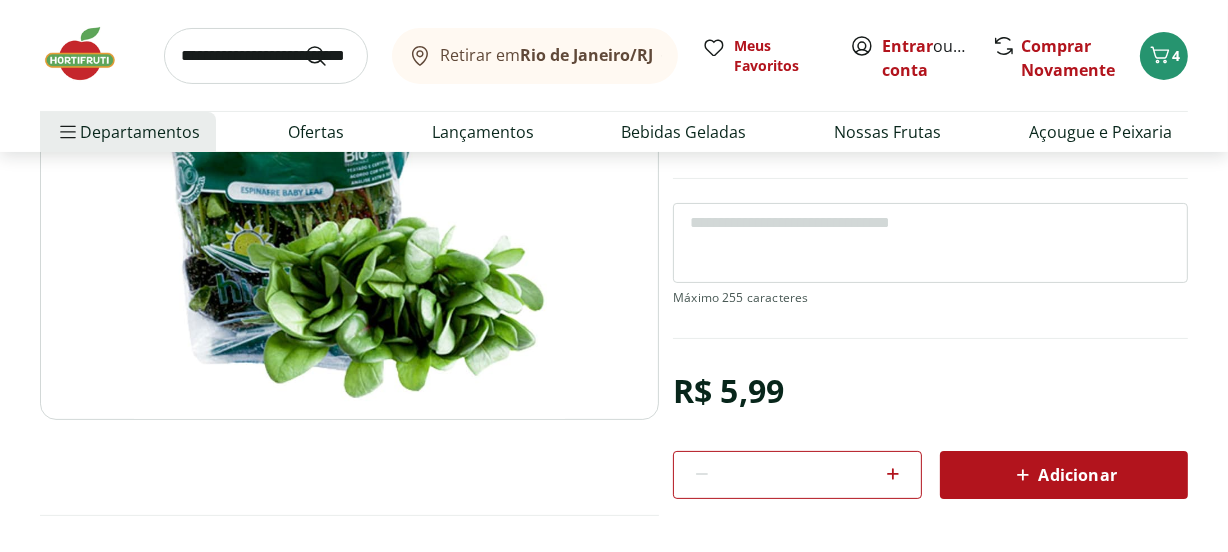 select on "**********" 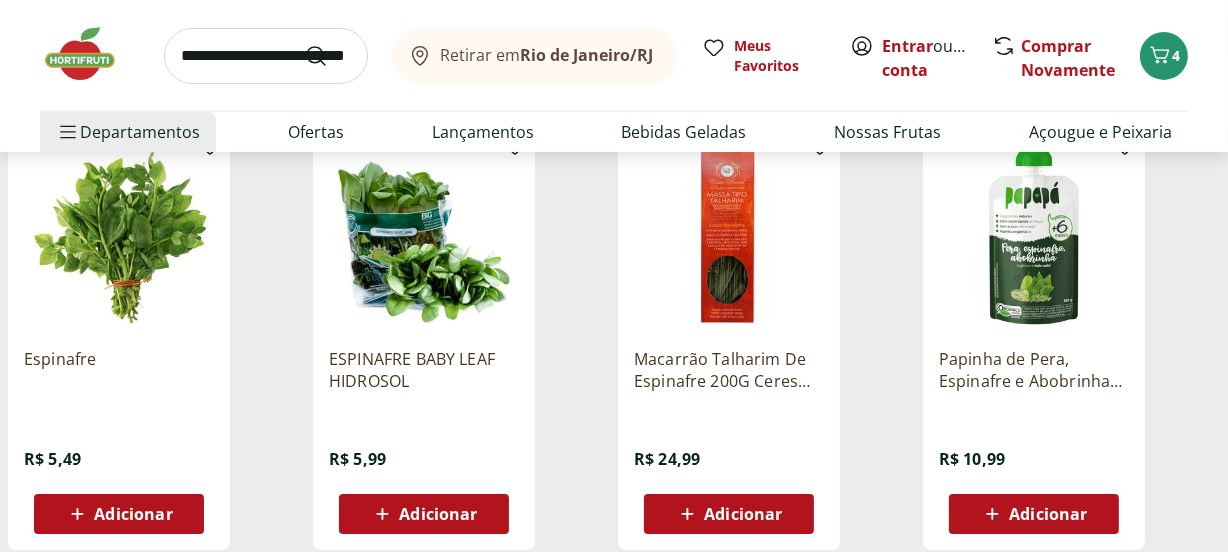 click on "Adicionar" at bounding box center (438, 514) 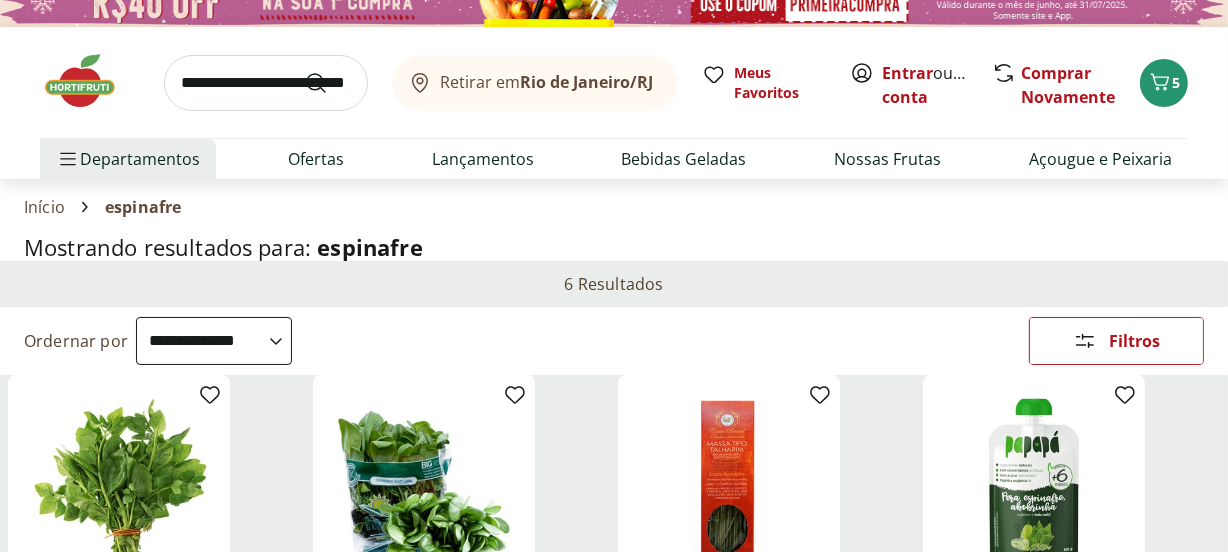 scroll, scrollTop: 0, scrollLeft: 0, axis: both 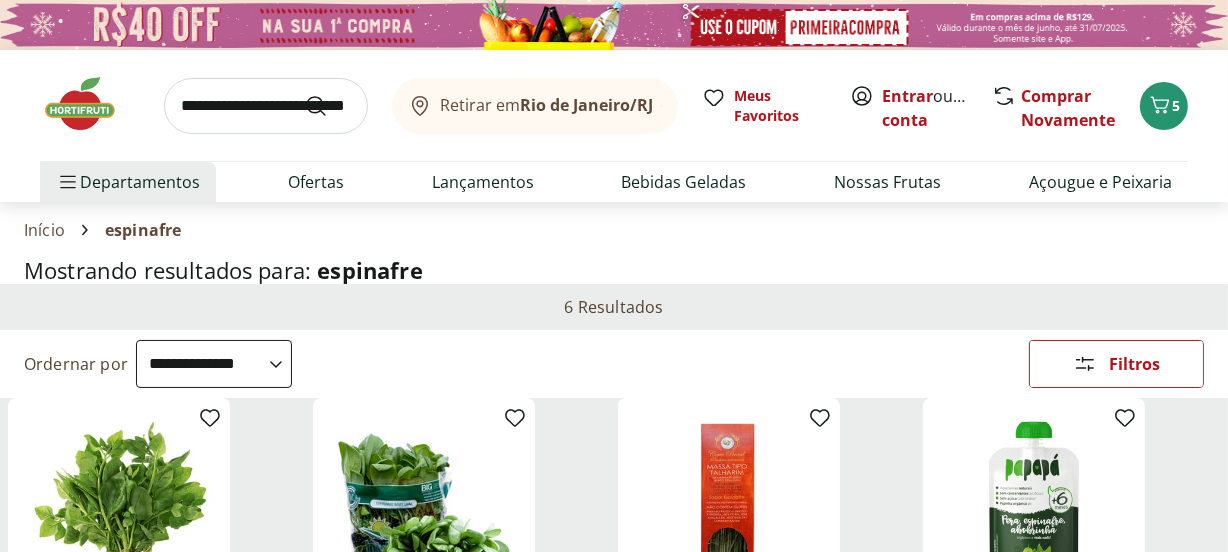 click at bounding box center [266, 106] 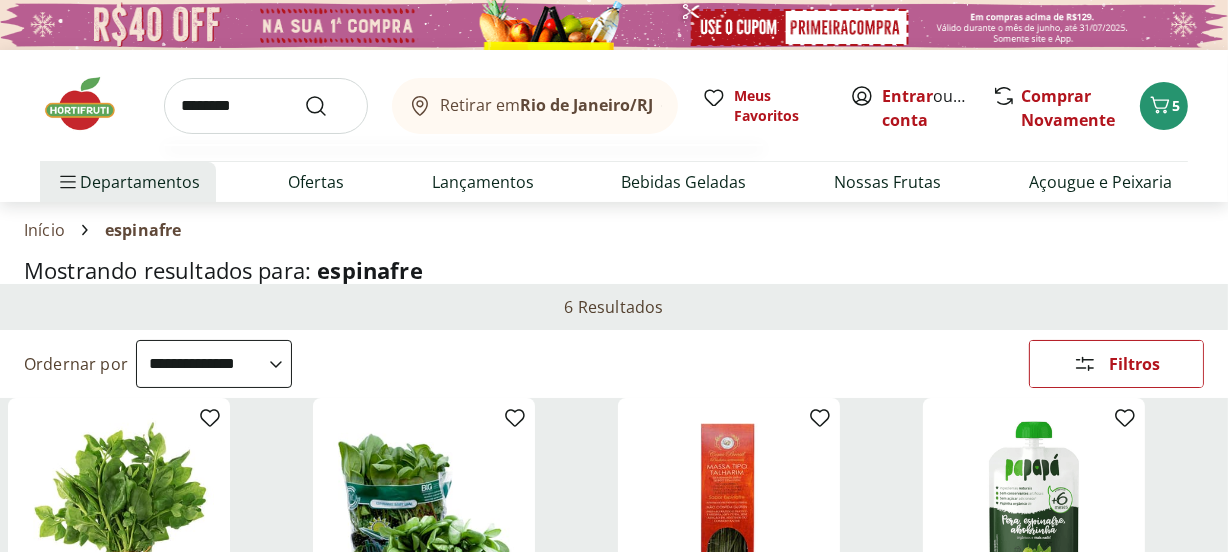type on "********" 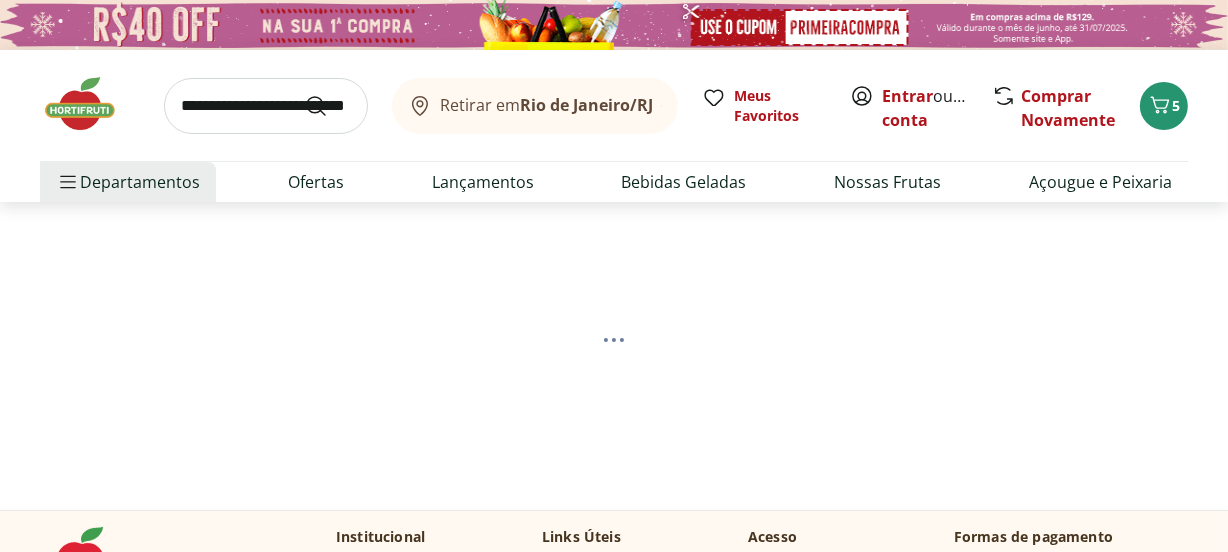 select on "**********" 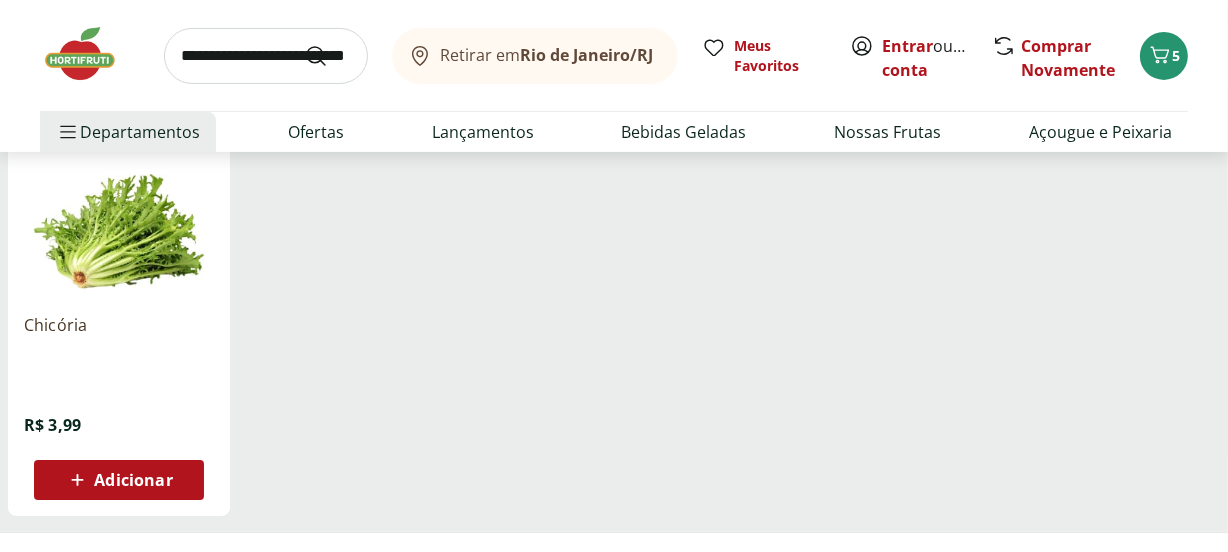 scroll, scrollTop: 363, scrollLeft: 0, axis: vertical 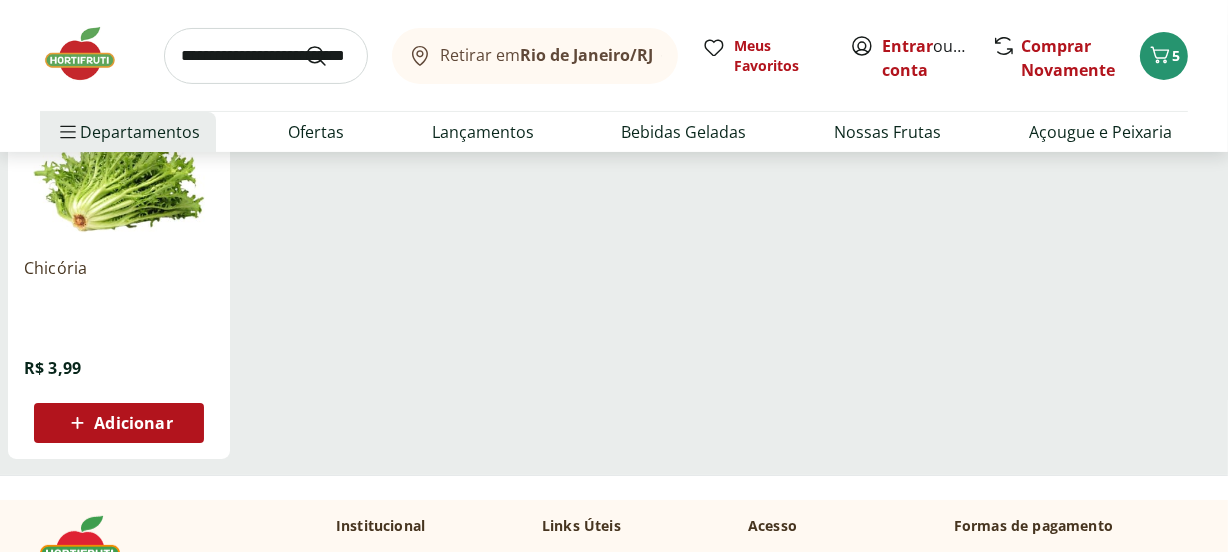 click at bounding box center (266, 56) 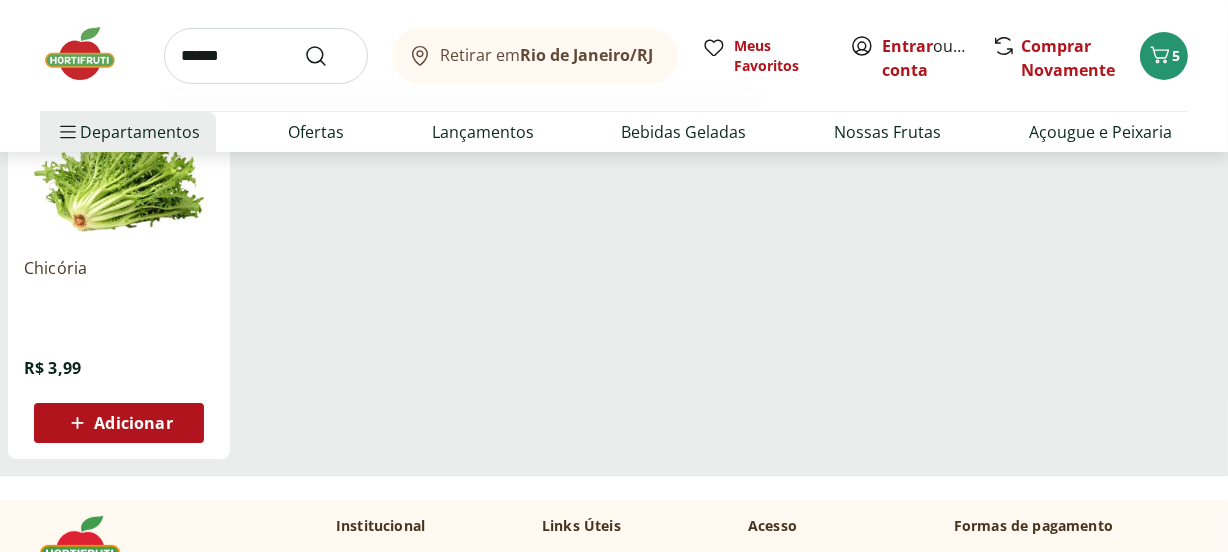 type on "******" 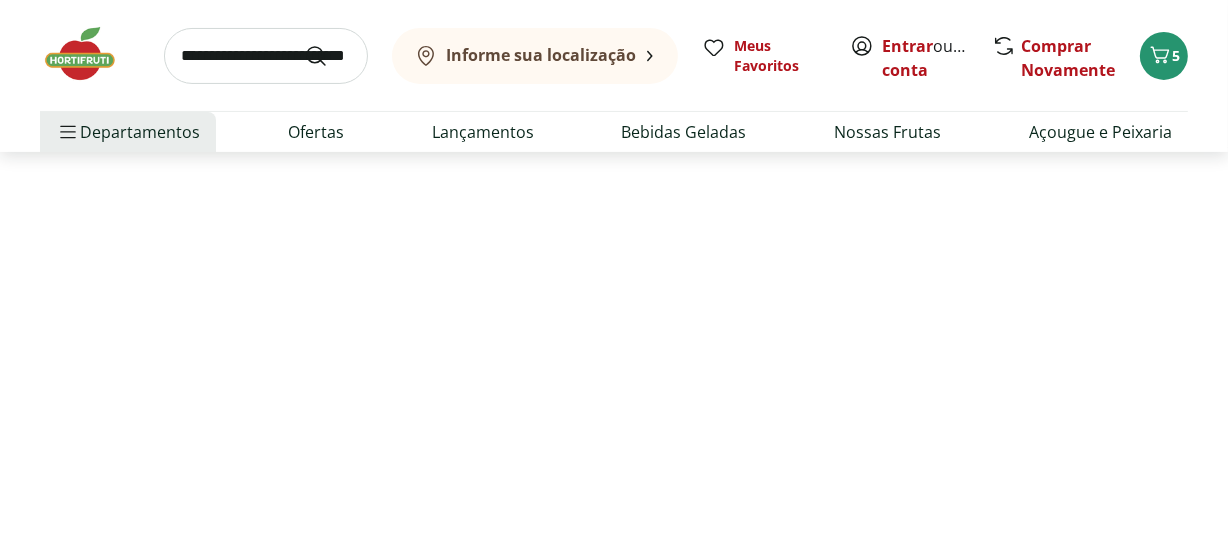 scroll, scrollTop: 0, scrollLeft: 0, axis: both 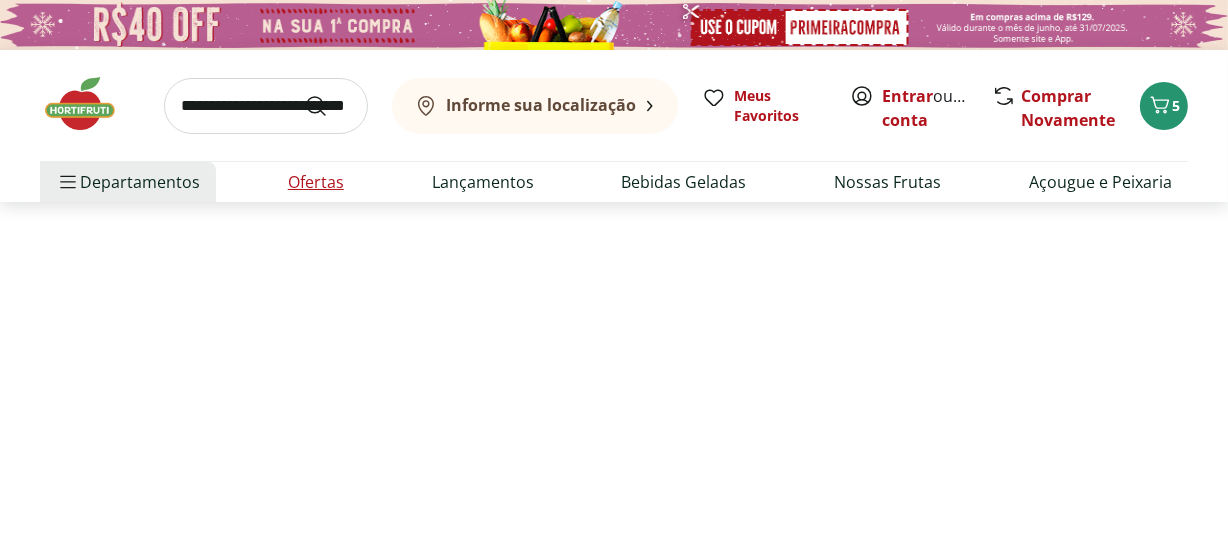 select on "**********" 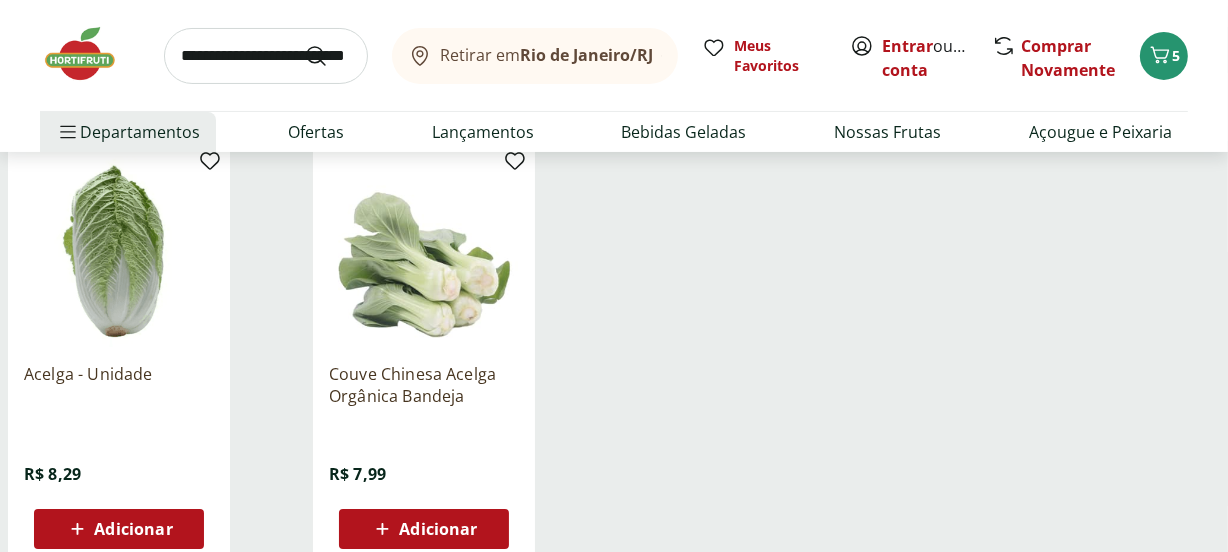 scroll, scrollTop: 272, scrollLeft: 0, axis: vertical 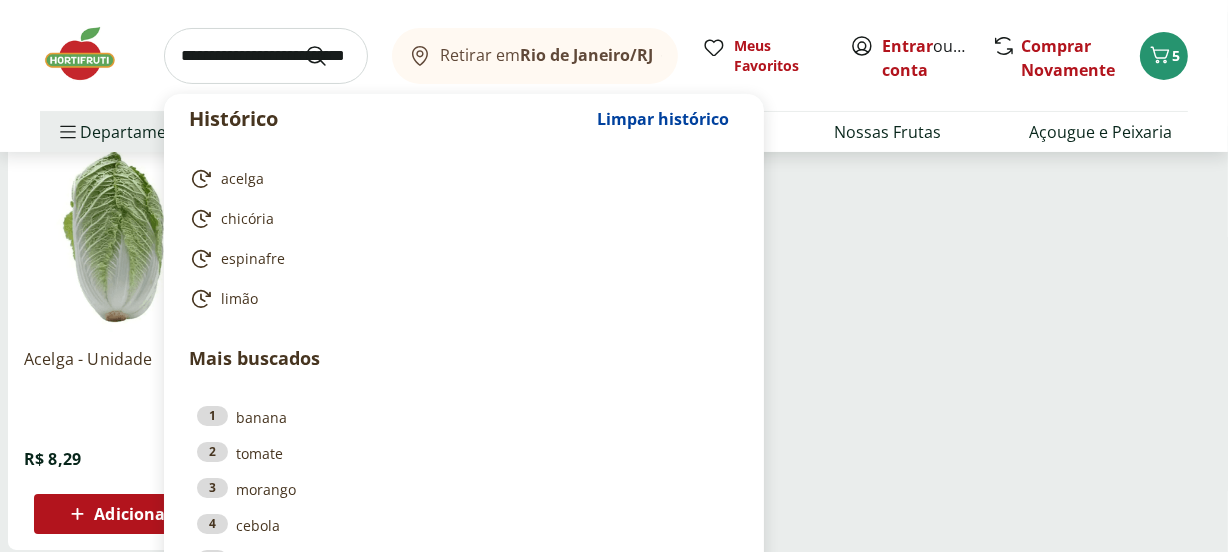 click at bounding box center (266, 56) 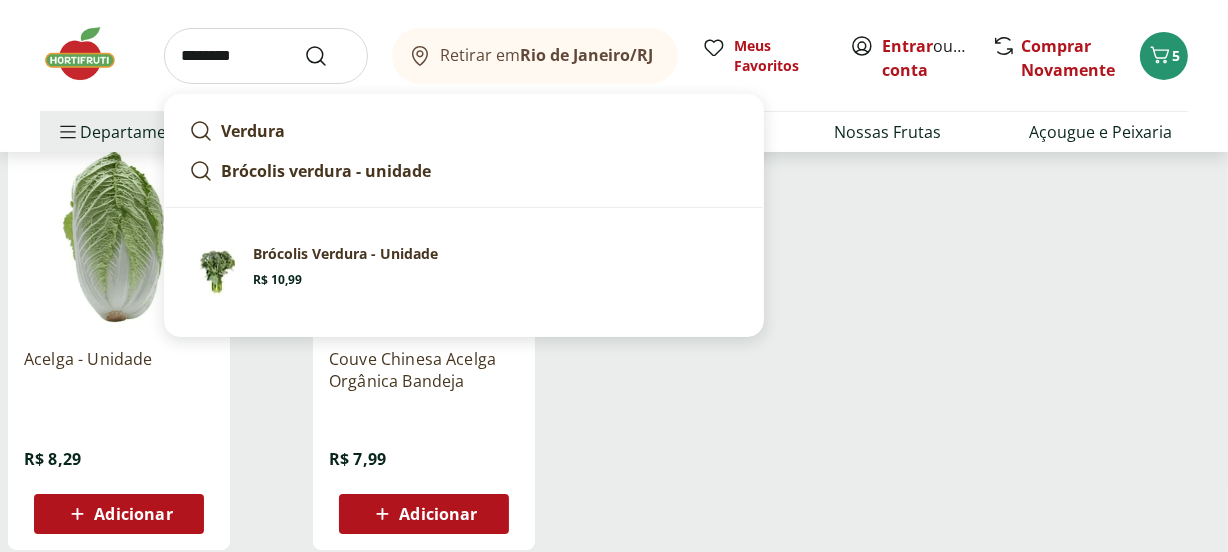 type on "********" 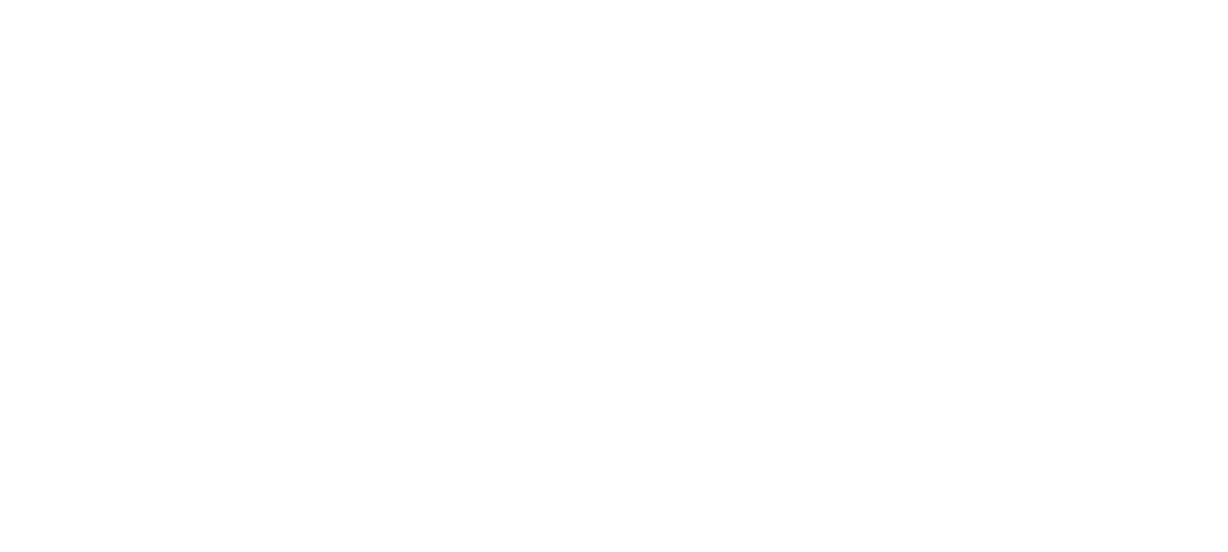 scroll, scrollTop: 0, scrollLeft: 0, axis: both 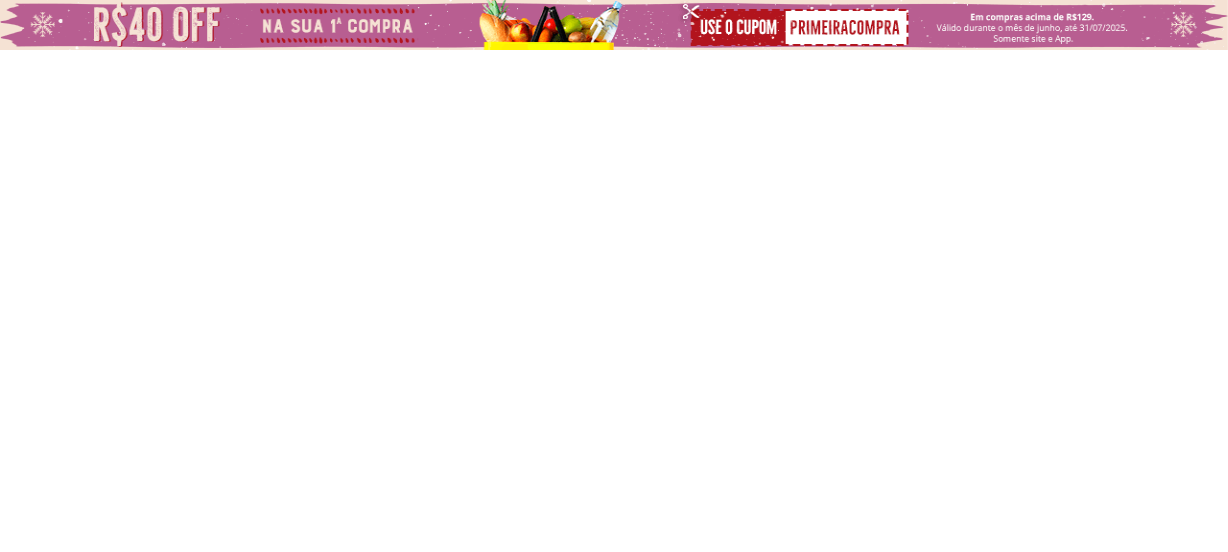 select on "**********" 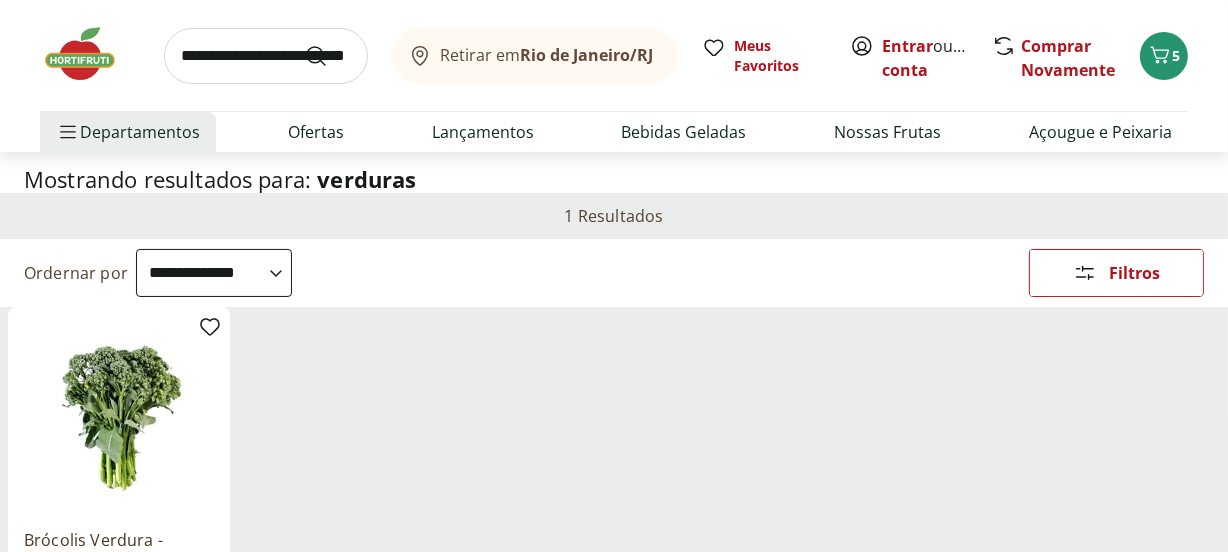 scroll, scrollTop: 90, scrollLeft: 0, axis: vertical 